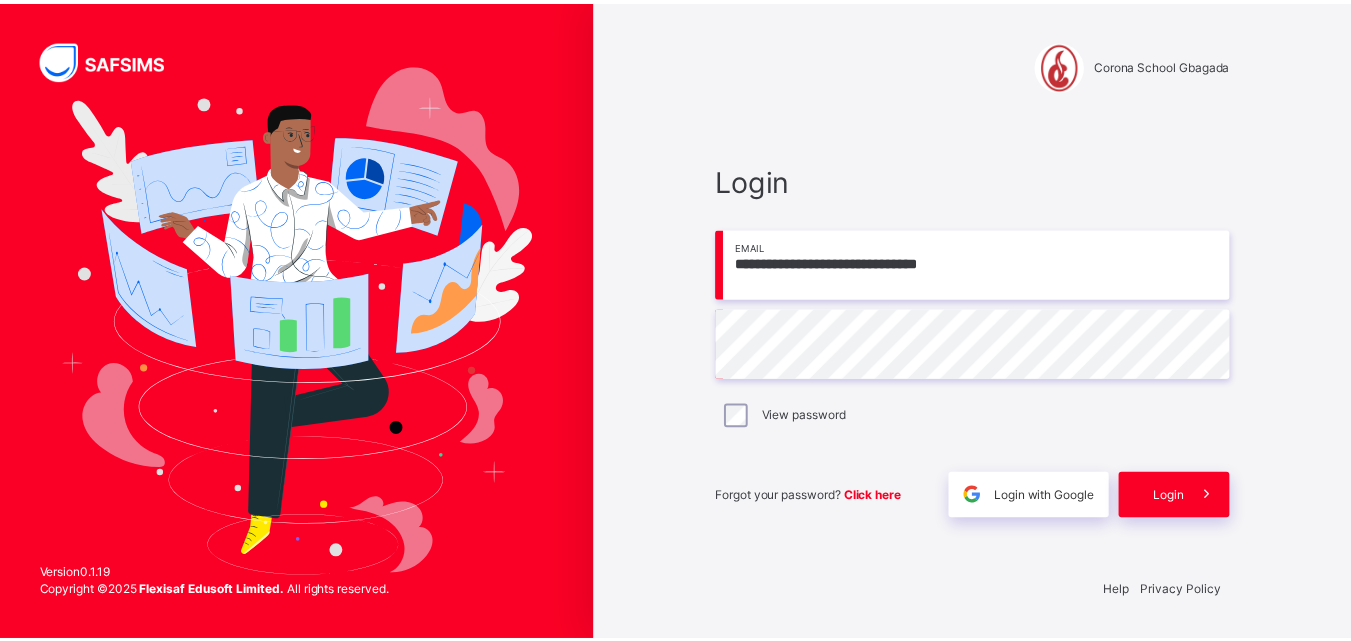 scroll, scrollTop: 0, scrollLeft: 0, axis: both 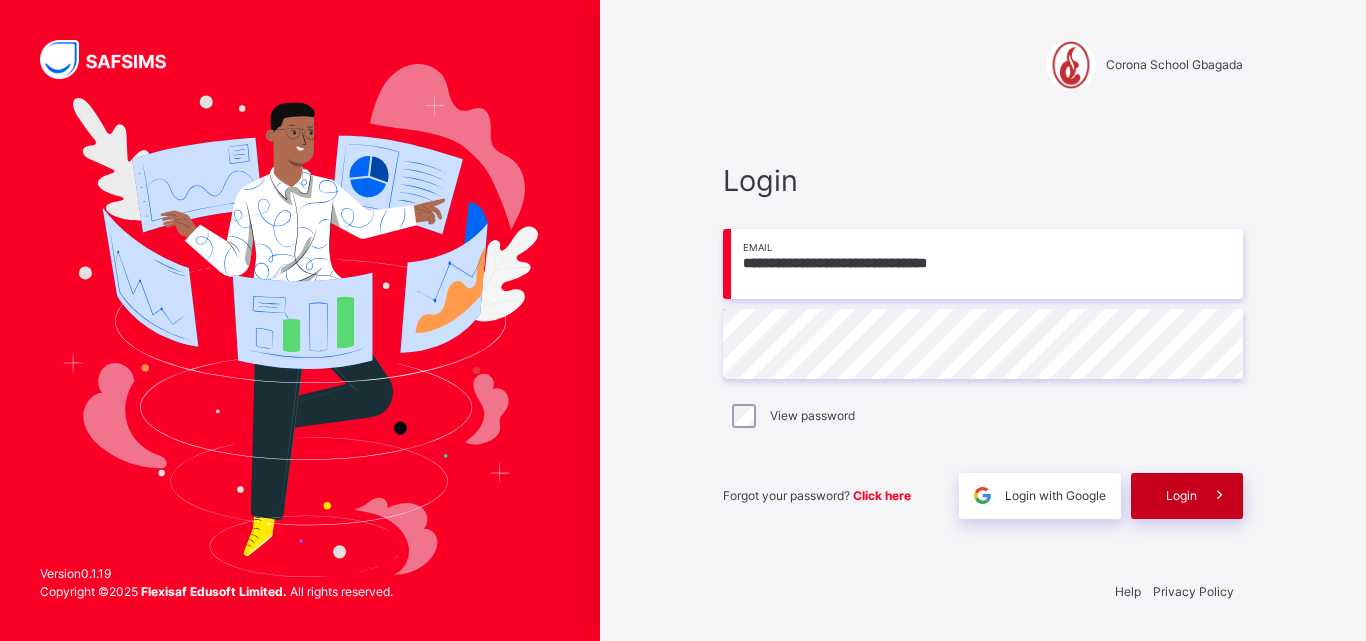 click on "Login" at bounding box center [1181, 496] 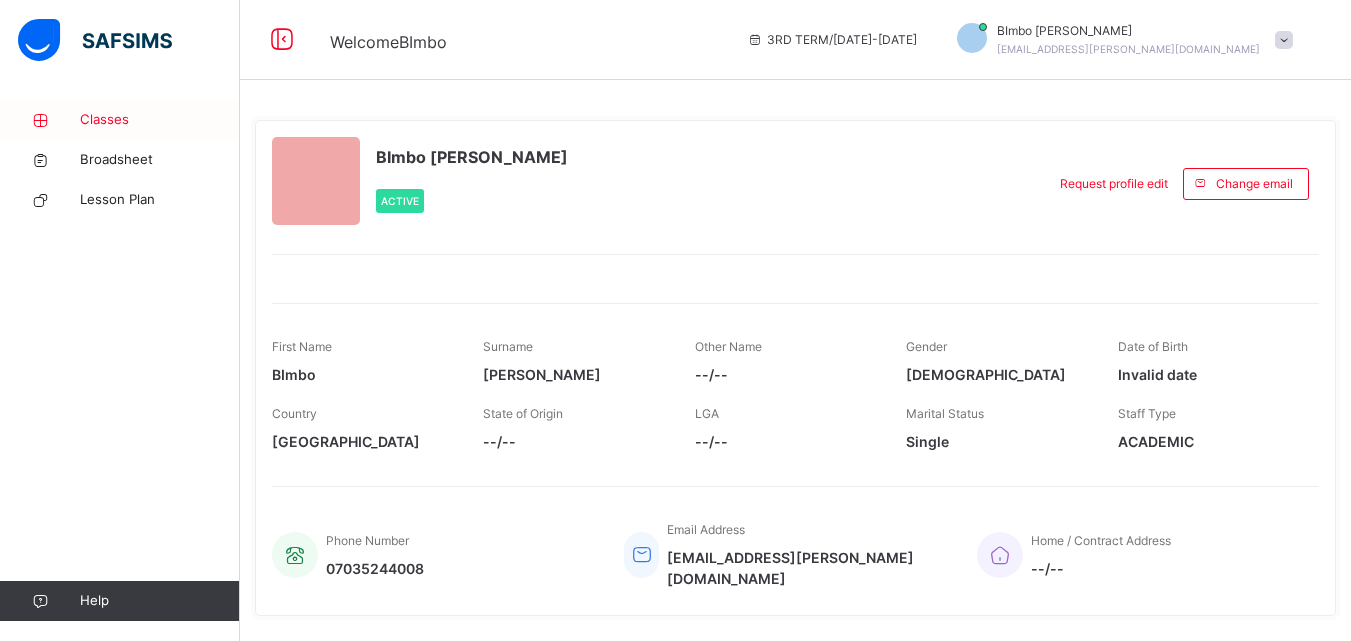 click on "Classes" at bounding box center [120, 120] 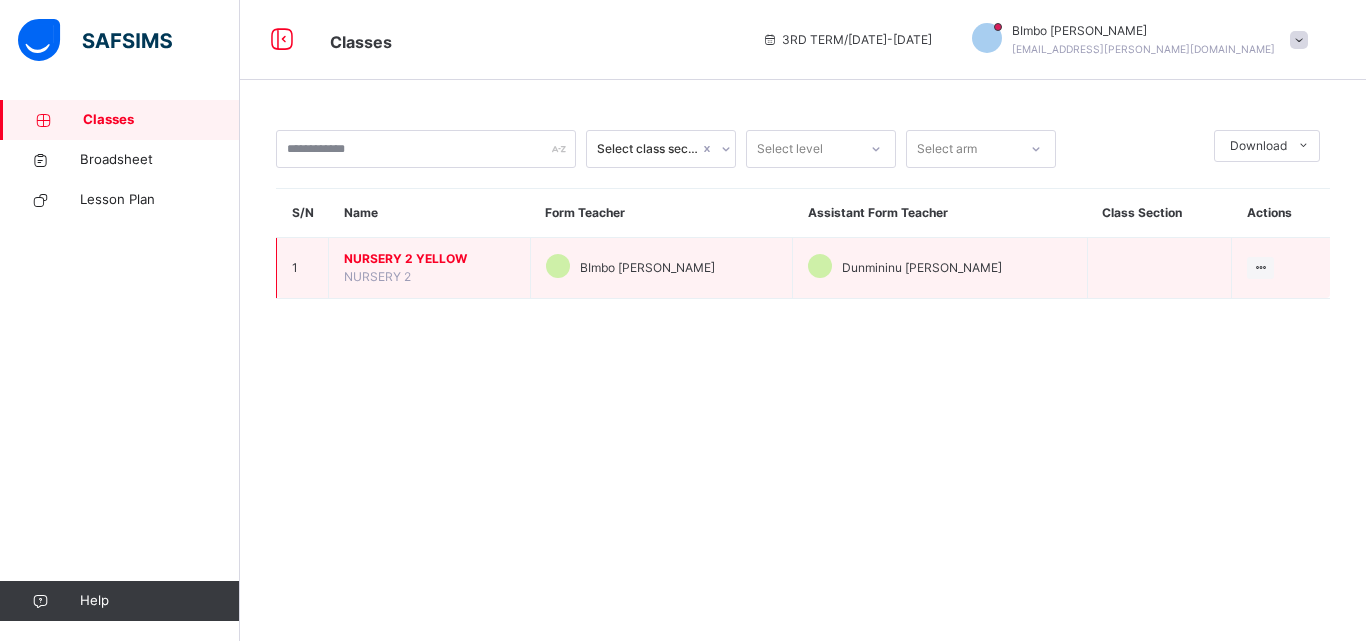 click on "NURSERY 2   YELLOW" at bounding box center [429, 259] 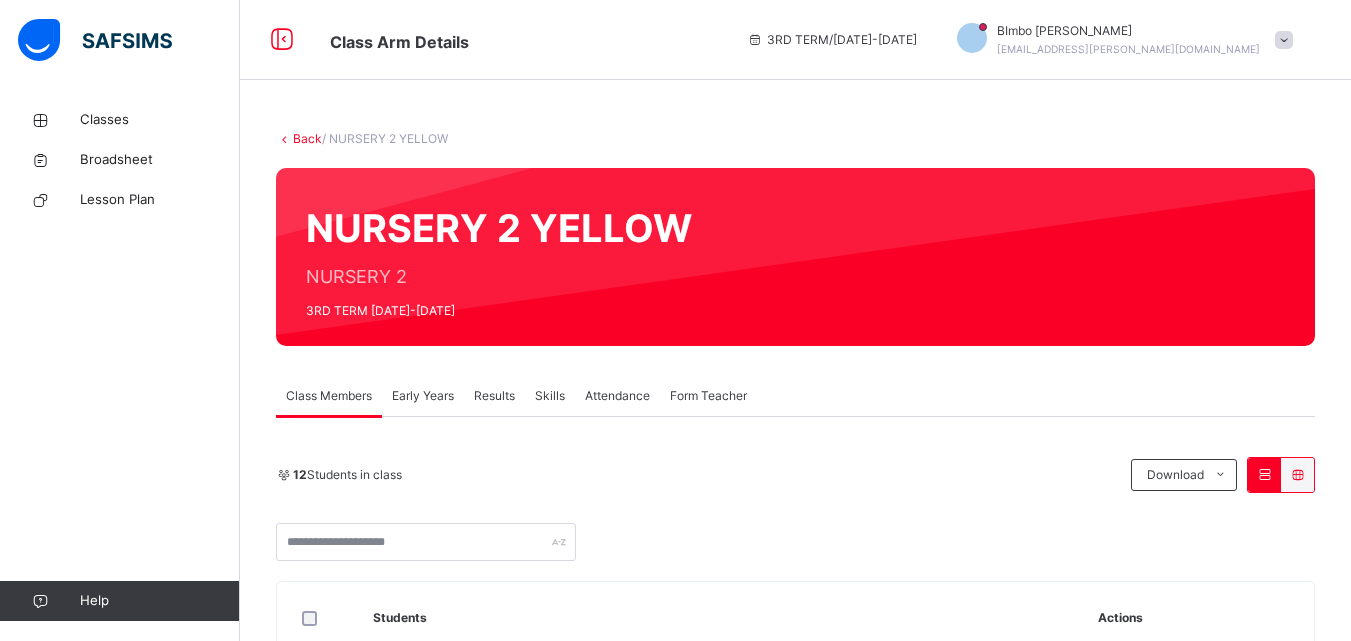 click on "Early Years" at bounding box center [423, 396] 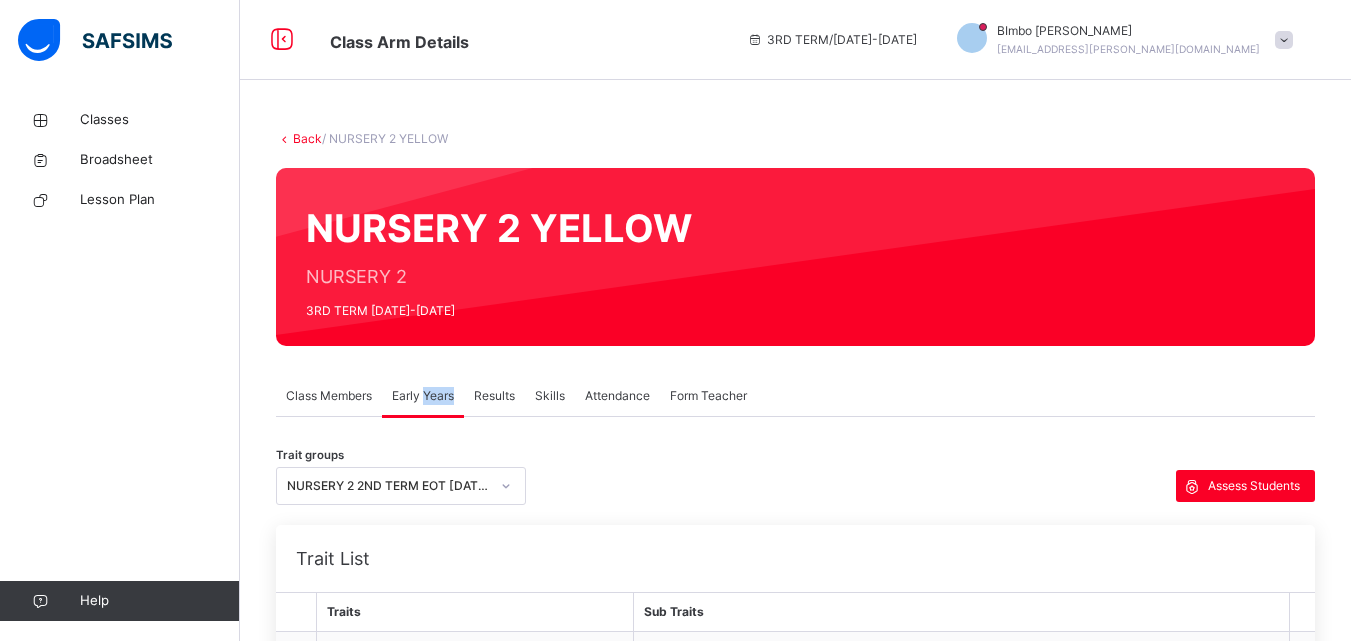 click on "Early Years" at bounding box center (423, 396) 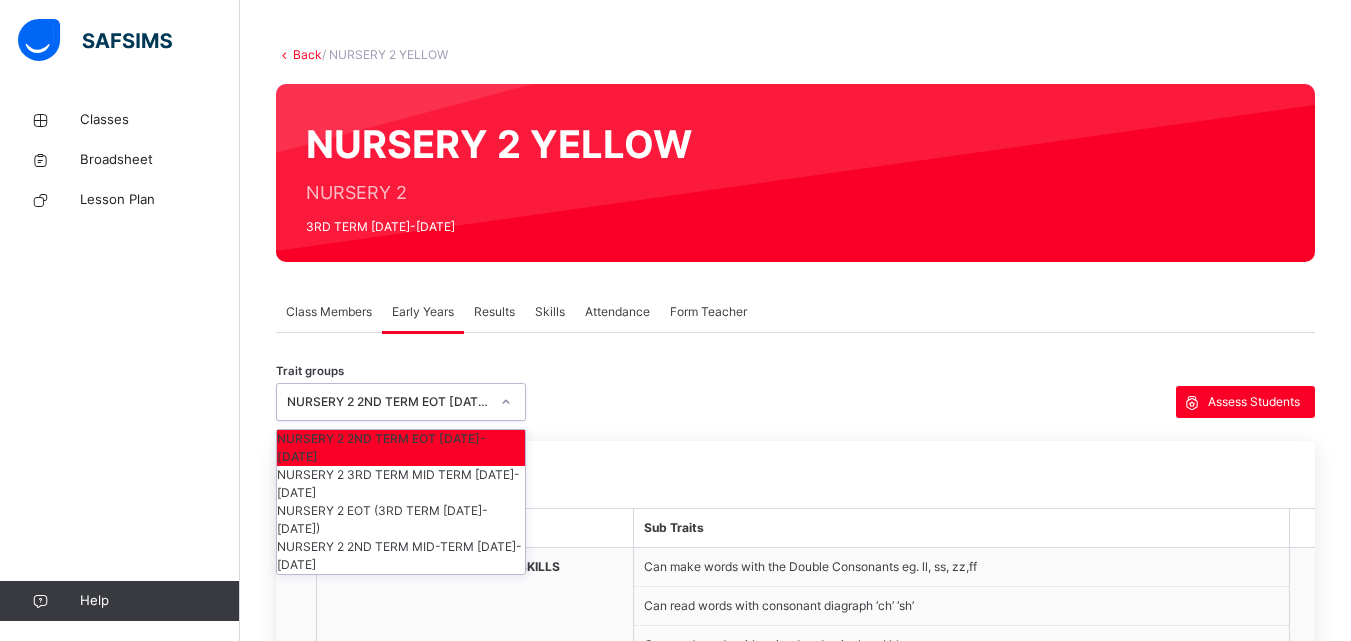 click at bounding box center (506, 402) 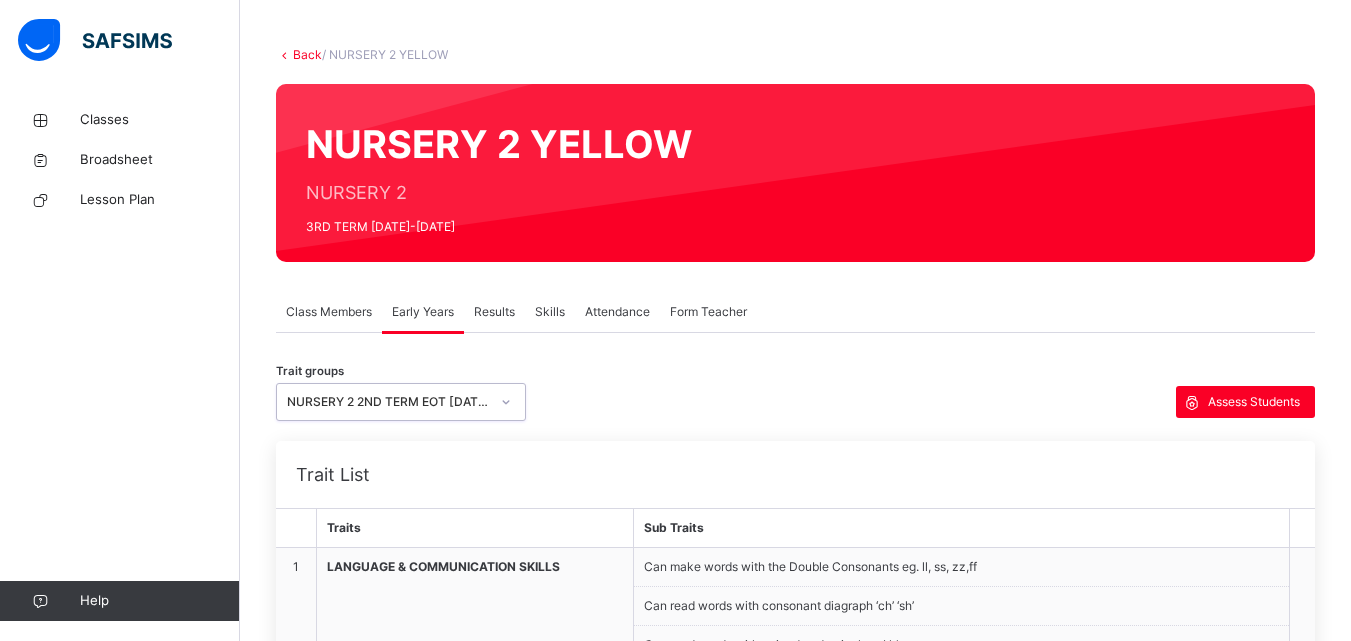 click 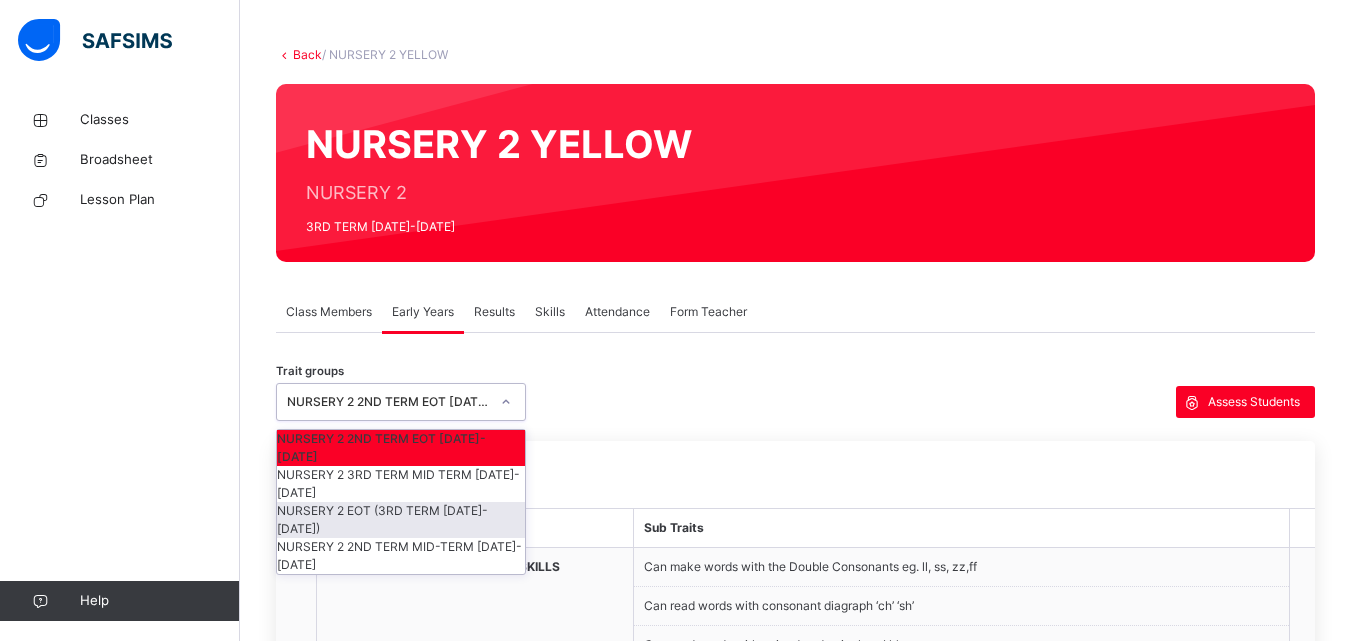 click on "NURSERY 2 EOT (3RD TERM [DATE]-[DATE])" at bounding box center (401, 520) 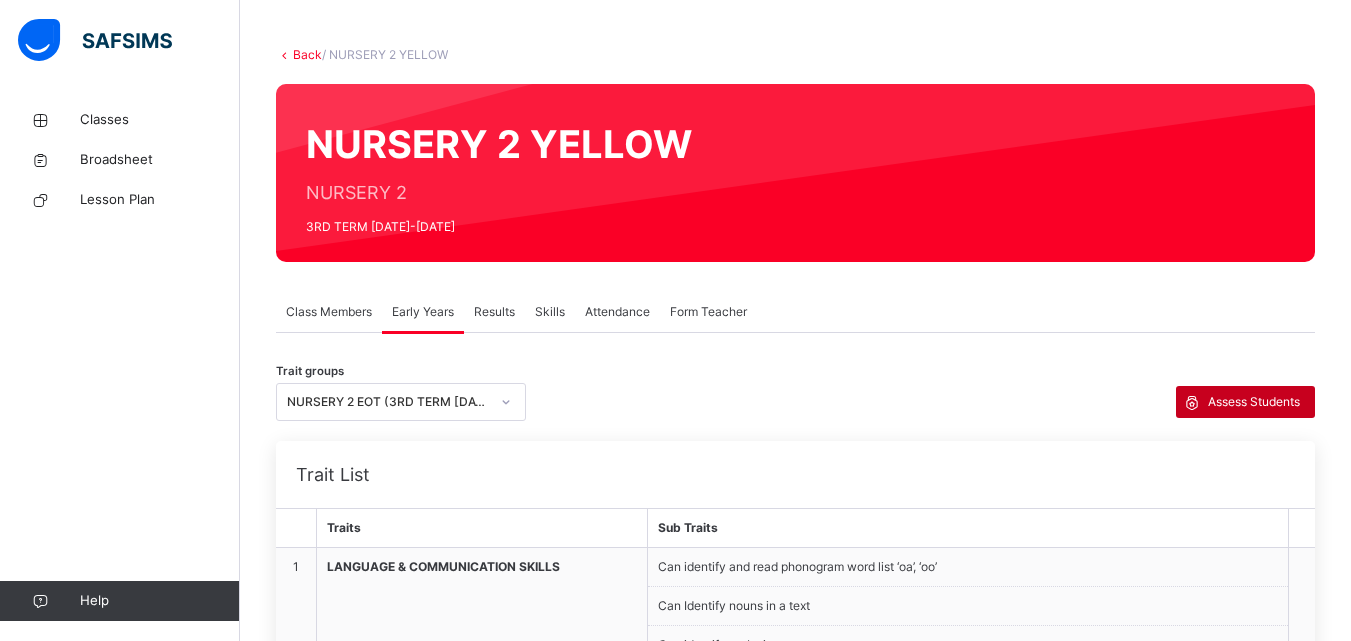 click on "Assess Students" at bounding box center [1254, 402] 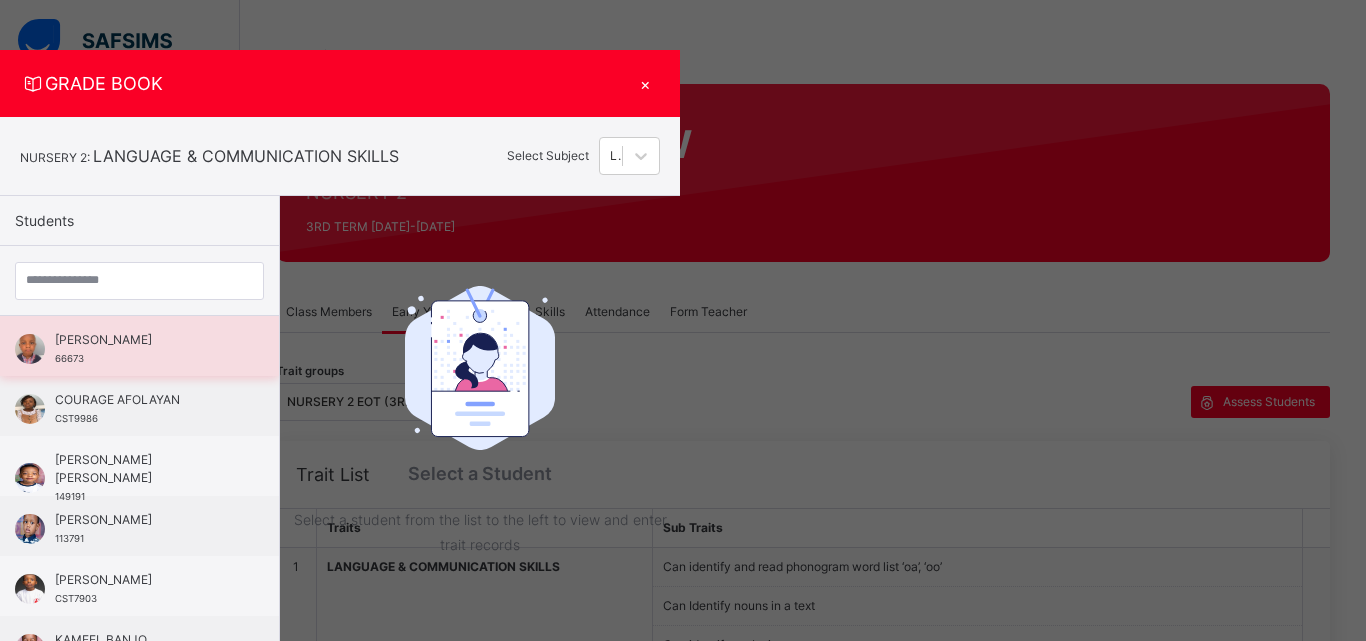 click on "[PERSON_NAME] 66673" at bounding box center (139, 346) 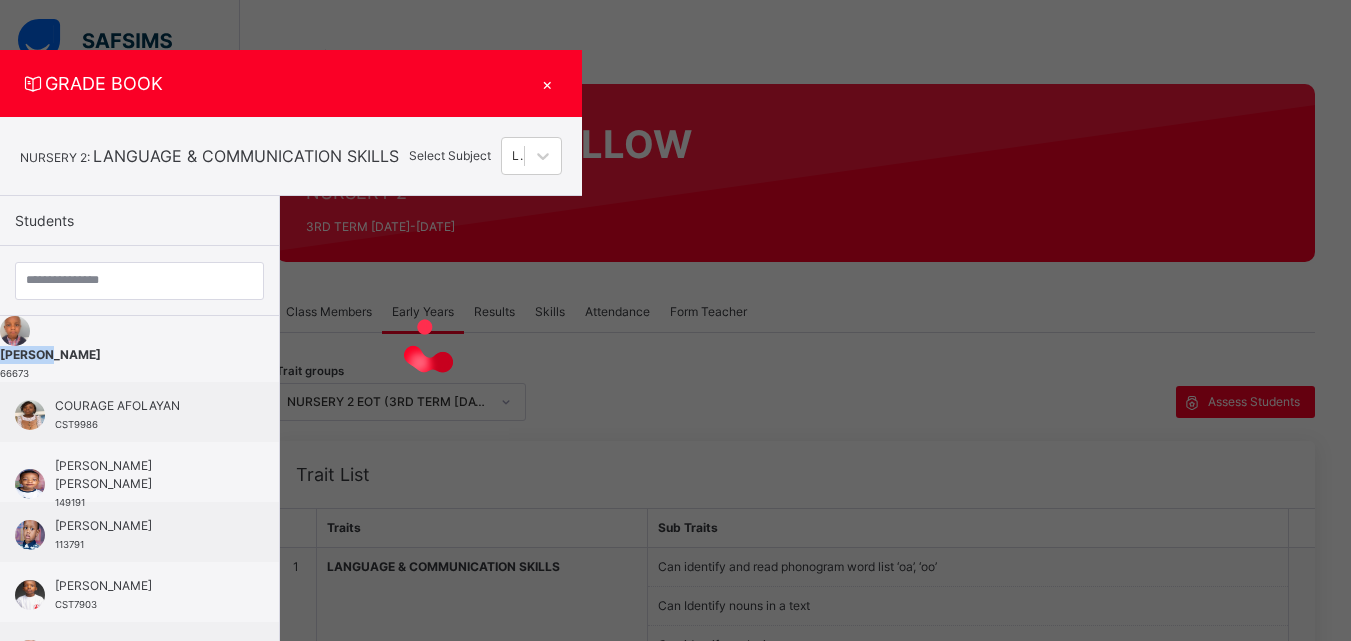 click on "[PERSON_NAME] 66673" at bounding box center [139, 349] 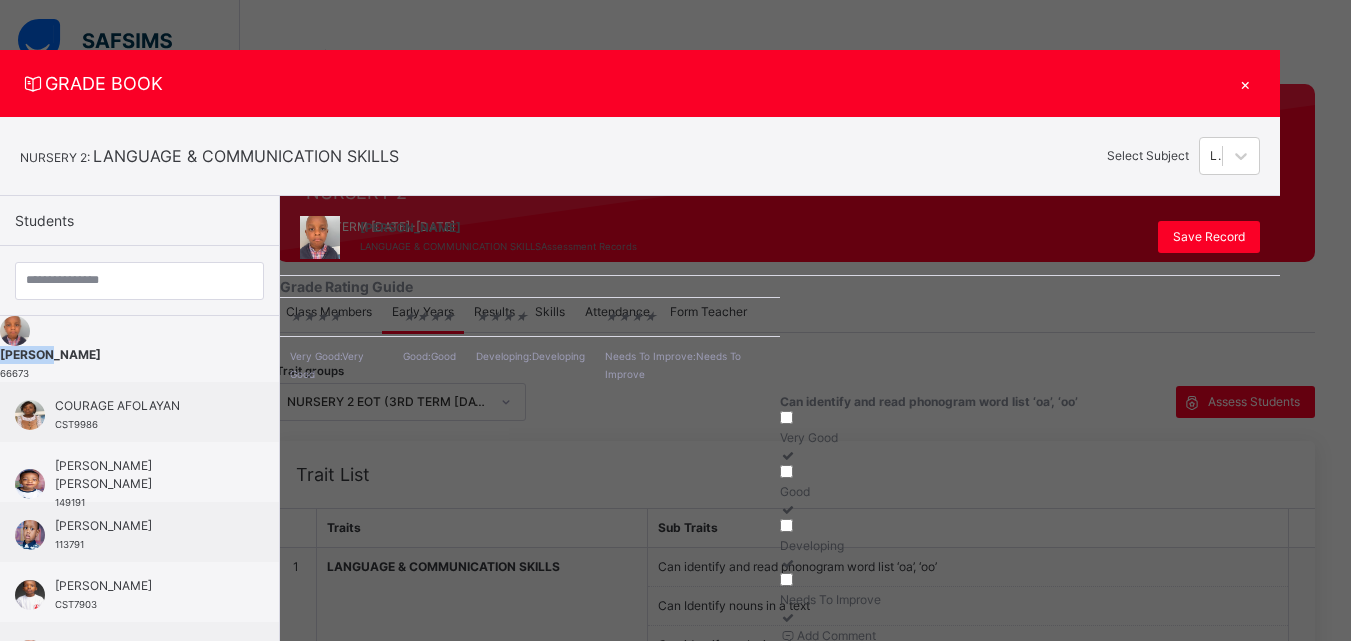 scroll, scrollTop: 81, scrollLeft: 0, axis: vertical 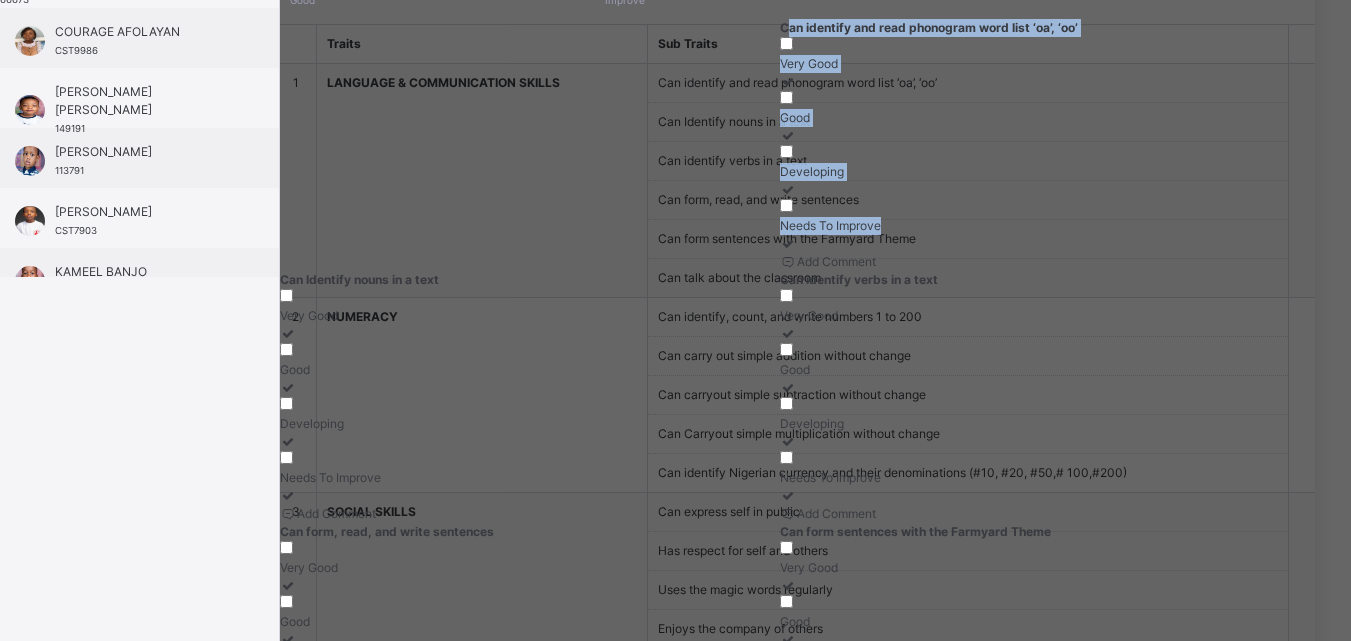 drag, startPoint x: 861, startPoint y: 167, endPoint x: 1163, endPoint y: 265, distance: 317.50275 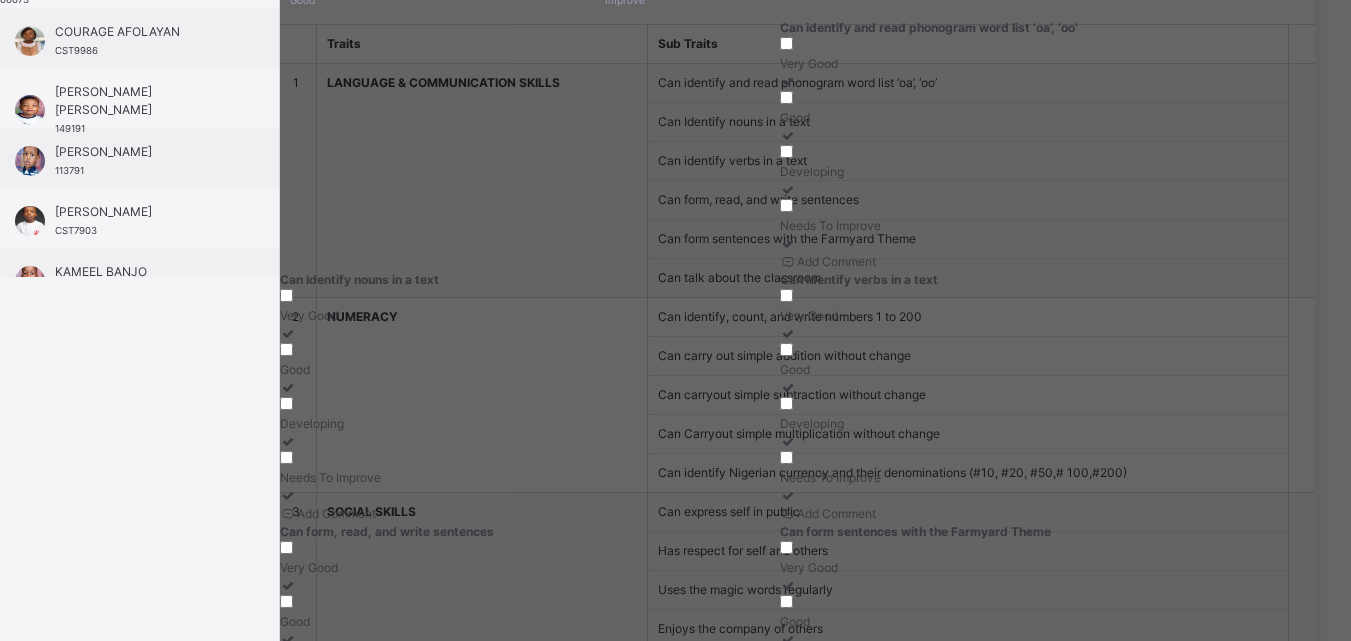 click on "Grade Rating Guide   ★ ★ ★ ★ Very Good  :  Very Good ★ ★ ★ ★ Good  :  Good ★ ★ ★ ★ Developing  :  Developing ★ ★ ★ ★ Needs To Improve  :  Needs To Improve Can identify and read phonogram word list ‘oa’, ‘oo’   Very Good Good Developing Needs To Improve  Add Comment Can Identify nouns in a text   Very Good Good Developing Needs To Improve  Add Comment Can identify verbs in a text   Very Good Good Developing Needs To Improve  Add Comment Can form, read, and write sentences   Very Good Good Developing Needs To Improve  Add Comment Can form sentences with the Farmyard Theme   Very Good Good Developing Needs To Improve  Add Comment Can talk about the classroom   Very Good Good Developing Needs To Improve  Add Comment" at bounding box center [780, 464] 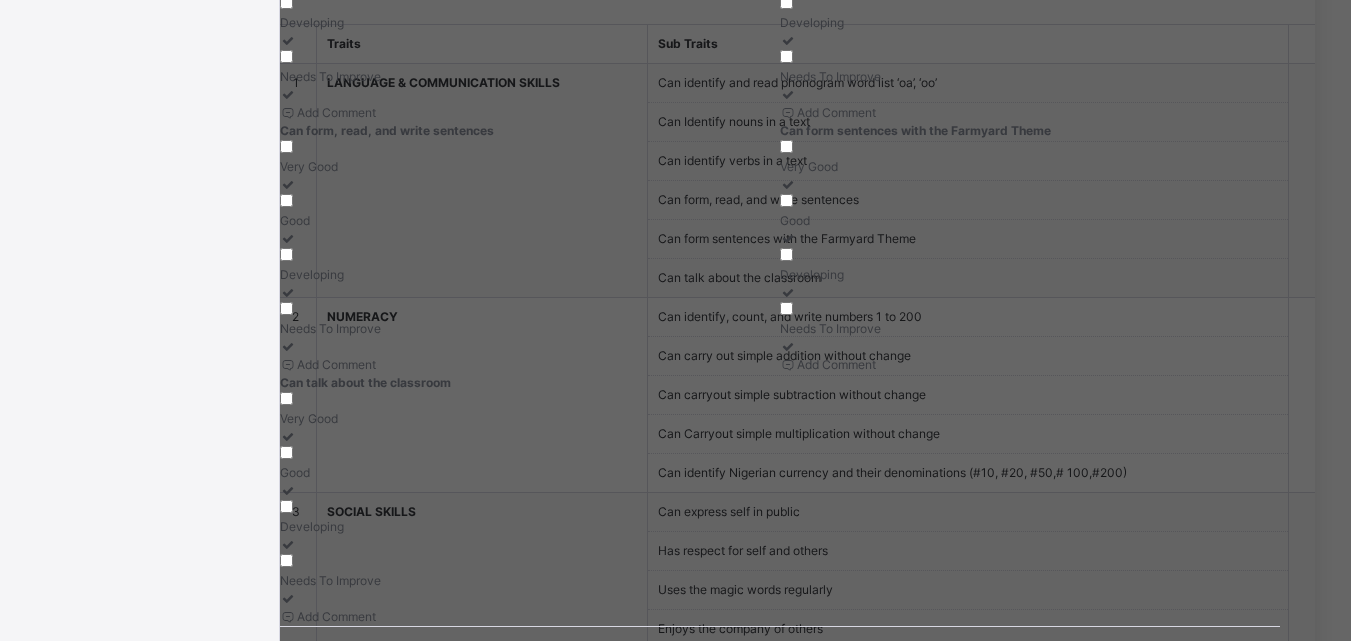 scroll, scrollTop: 948, scrollLeft: 0, axis: vertical 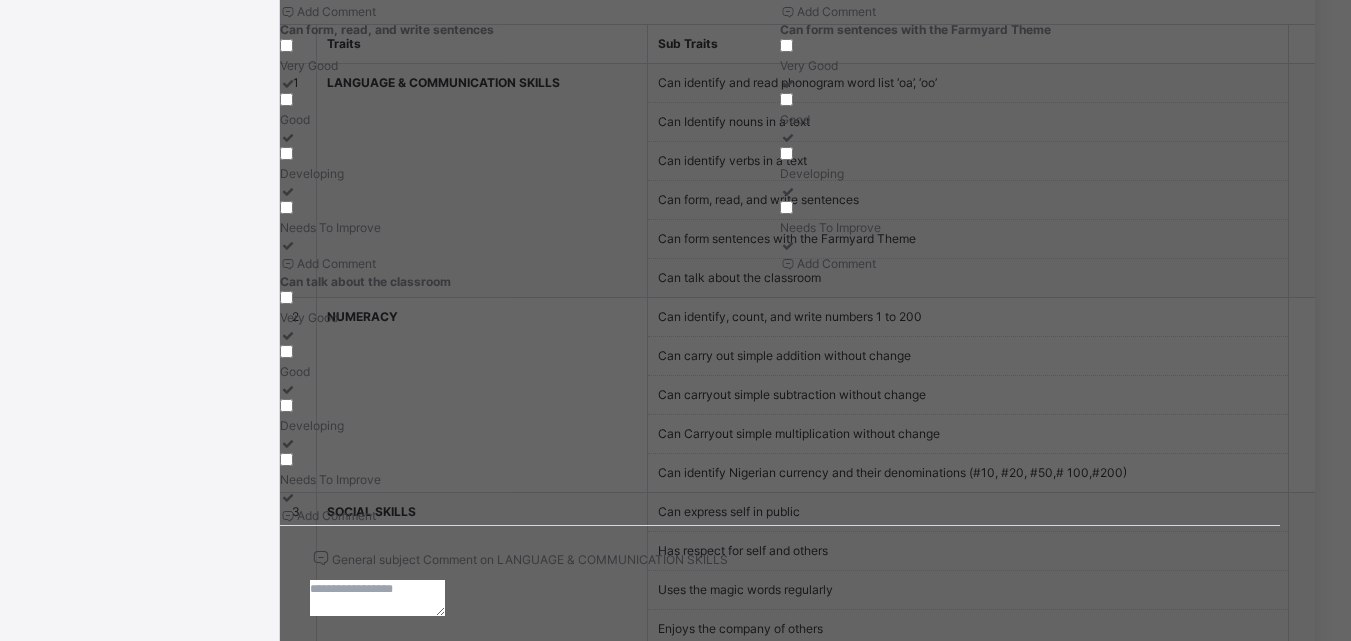 drag, startPoint x: 856, startPoint y: 176, endPoint x: 933, endPoint y: 407, distance: 243.49538 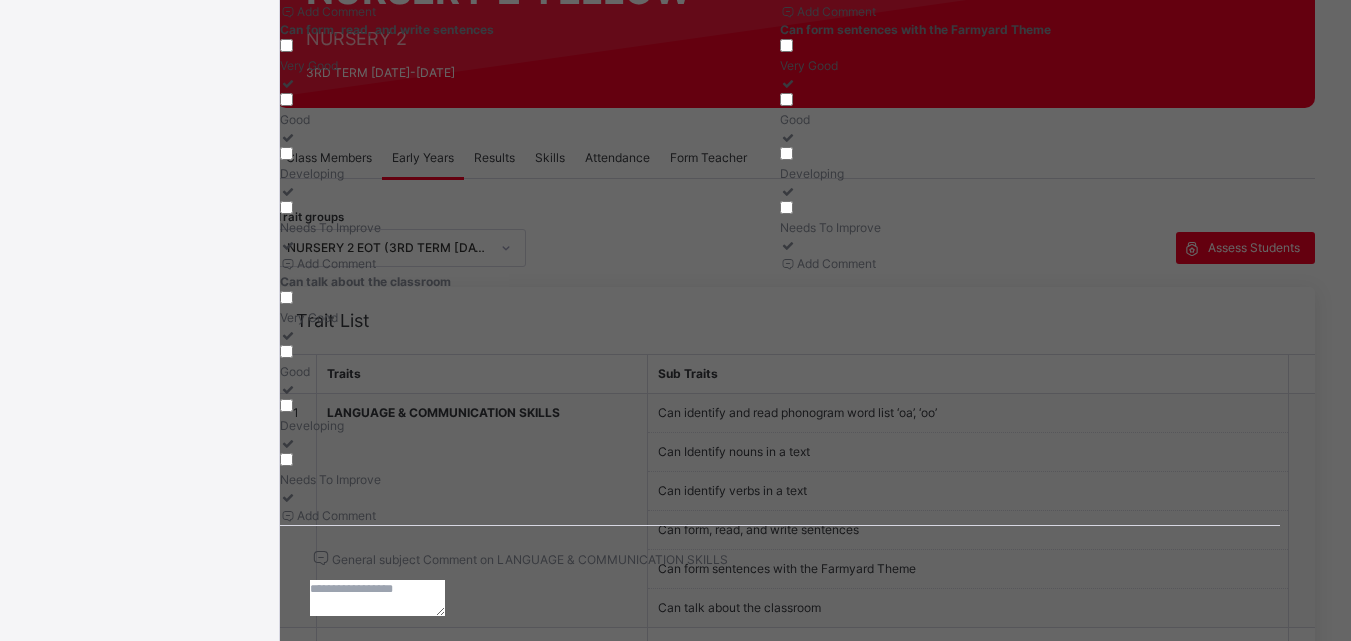 scroll, scrollTop: 244, scrollLeft: 0, axis: vertical 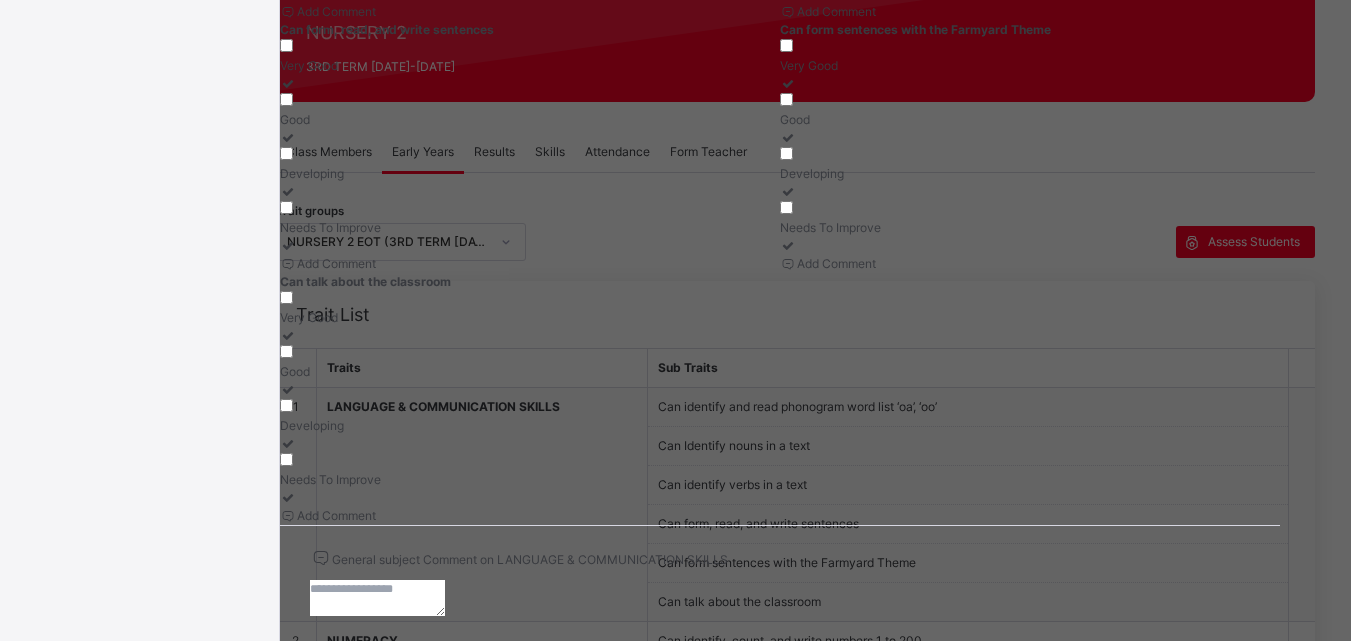 click on "Grade Rating Guide   ★ ★ ★ ★ Very Good  :  Very Good ★ ★ ★ ★ Good  :  Good ★ ★ ★ ★ Developing  :  Developing ★ ★ ★ ★ Needs To Improve  :  Needs To Improve Can identify and read phonogram word list ‘oa’, ‘oo’   Very Good Good Developing Needs To Improve  Add Comment Can Identify nouns in a text   Very Good Good Developing Needs To Improve  Add Comment Can identify verbs in a text   Very Good Good Developing Needs To Improve  Add Comment Can form, read, and write sentences   Very Good Good Developing Needs To Improve  Add Comment Can form sentences with the Farmyard Theme   Very Good Good Developing Needs To Improve  Add Comment Can talk about the classroom   Very Good Good Developing Needs To Improve  Add Comment" at bounding box center [780, -38] 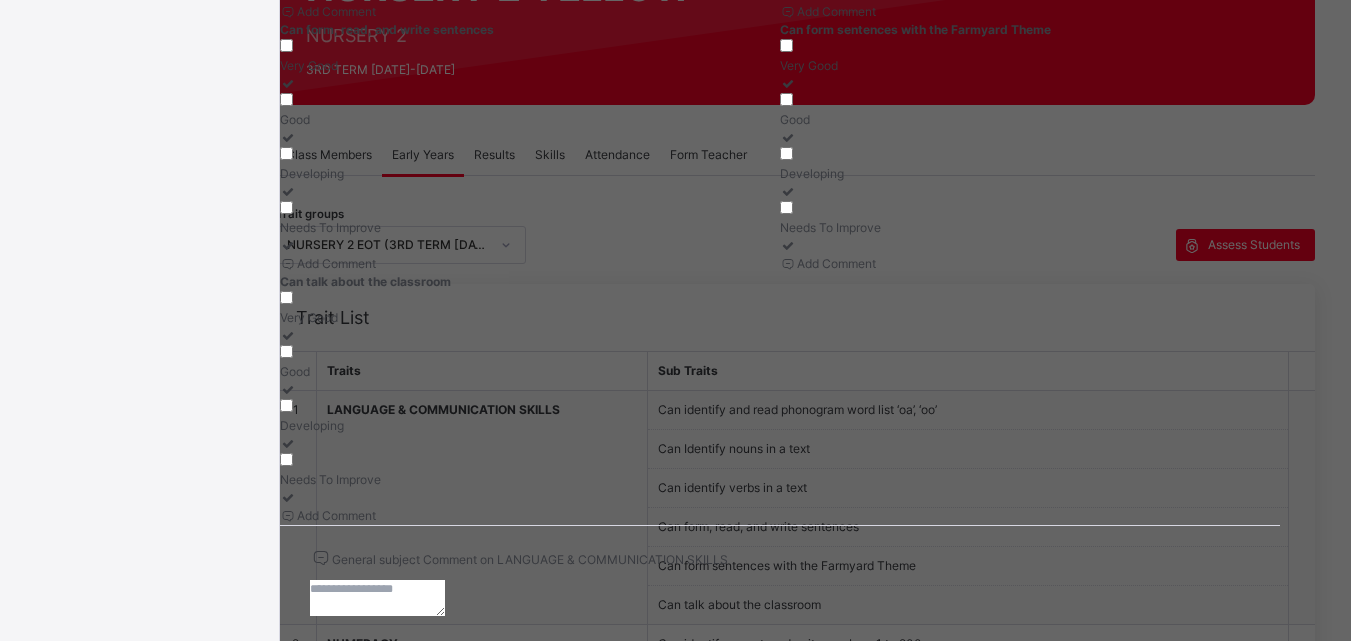 scroll, scrollTop: 0, scrollLeft: 0, axis: both 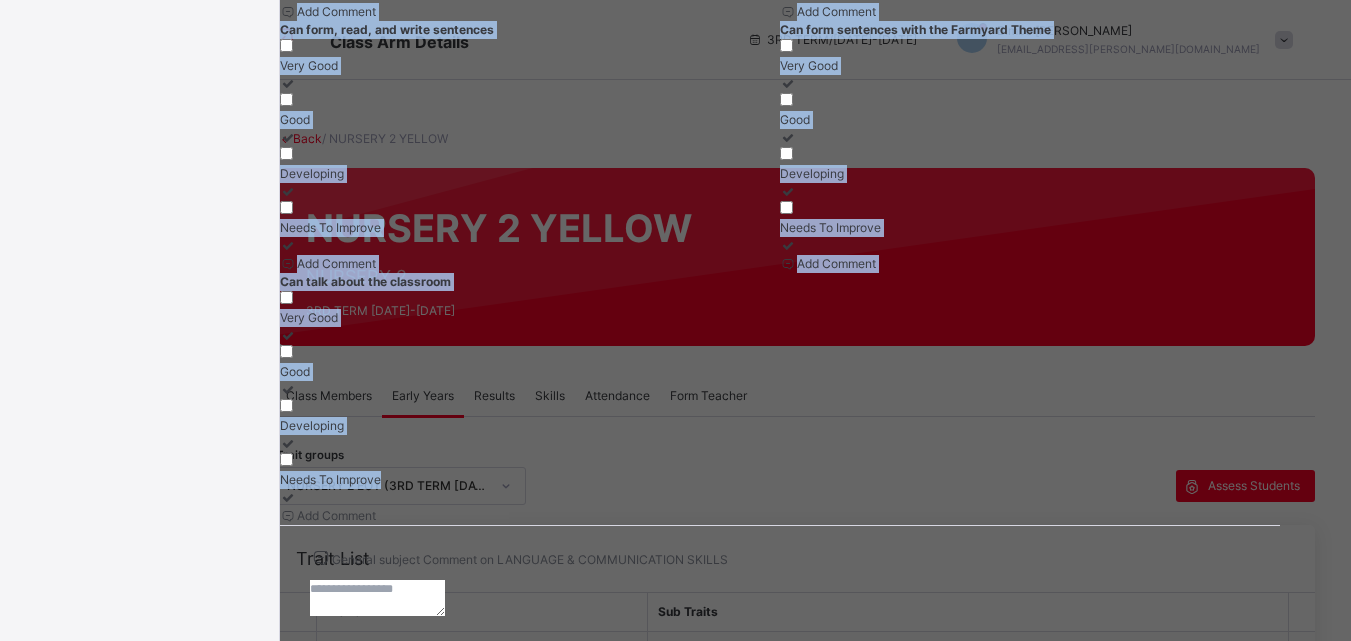 drag, startPoint x: 857, startPoint y: 285, endPoint x: 756, endPoint y: 387, distance: 143.54442 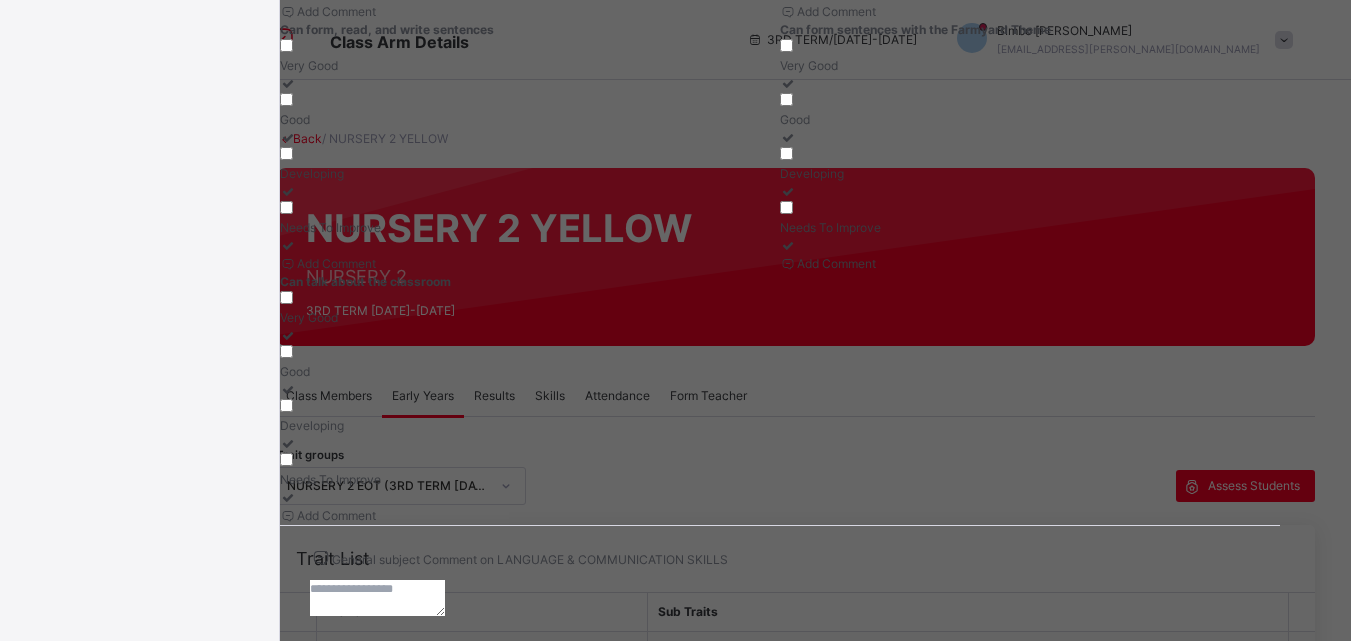 click on "General subject Comment on   LANGUAGE & COMMUNICATION SKILLS" at bounding box center (780, 583) 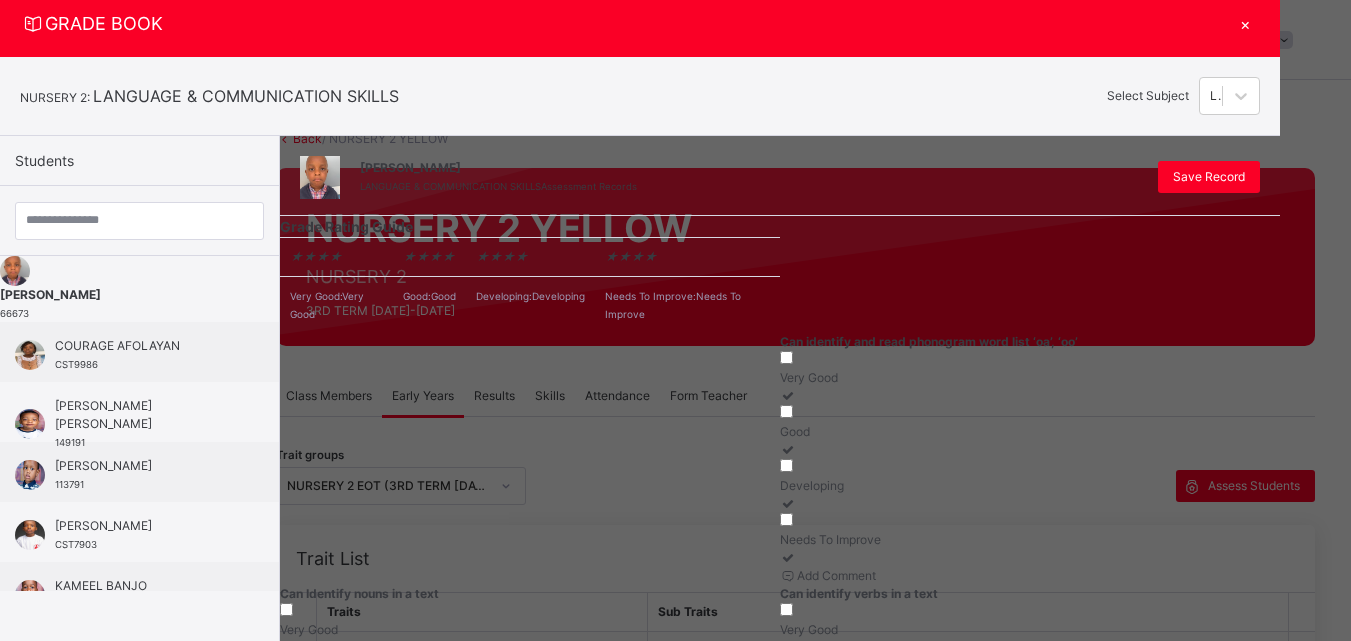 scroll, scrollTop: 0, scrollLeft: 0, axis: both 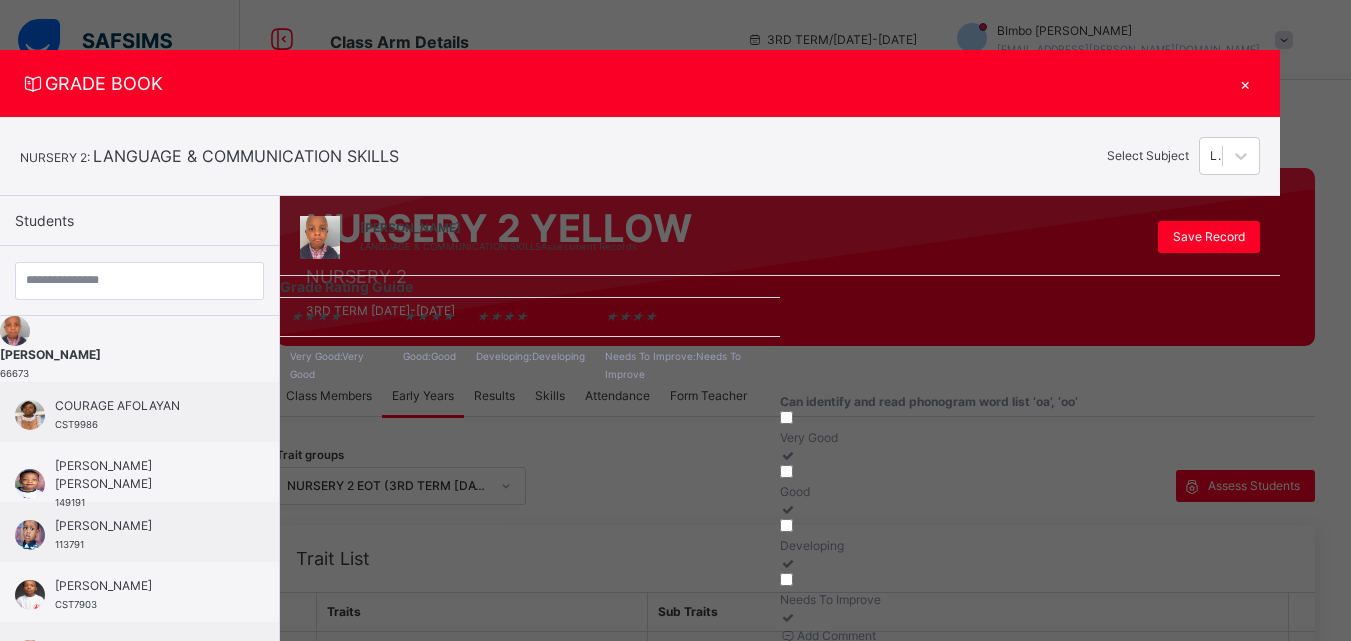 click on "[PERSON_NAME] LANGUAGE & COMMUNICATION SKILLS  Assessment Records Save Record" at bounding box center [780, 236] 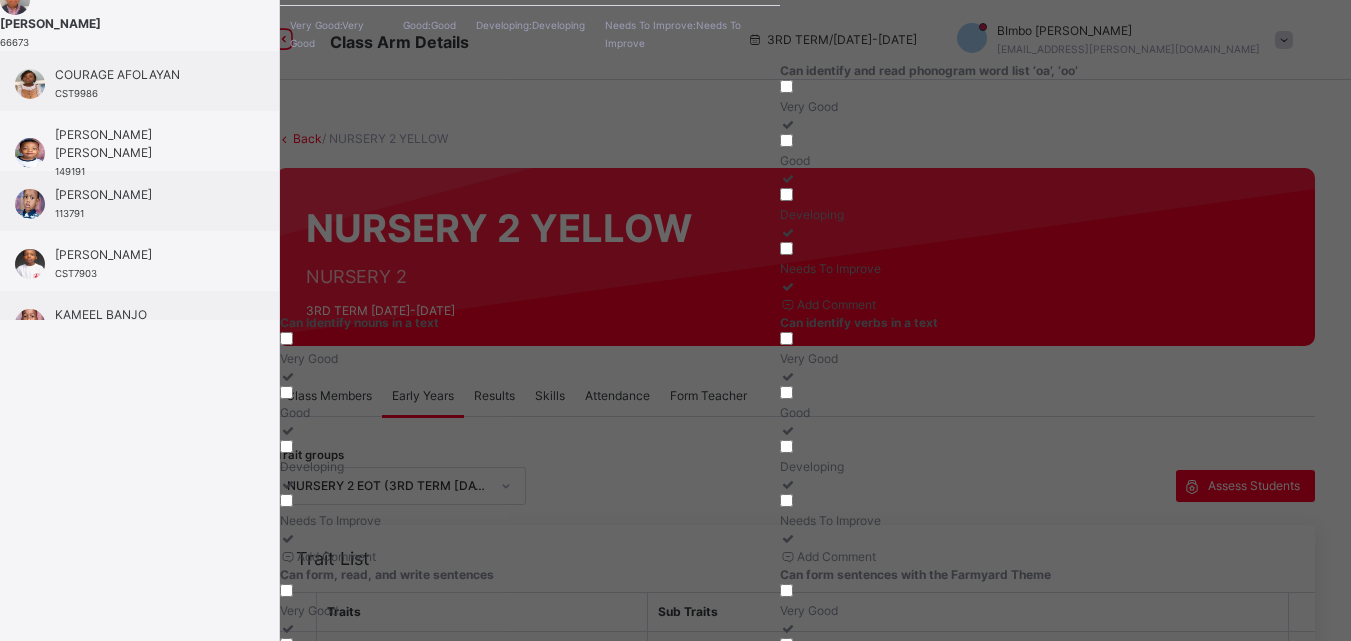 scroll, scrollTop: 342, scrollLeft: 0, axis: vertical 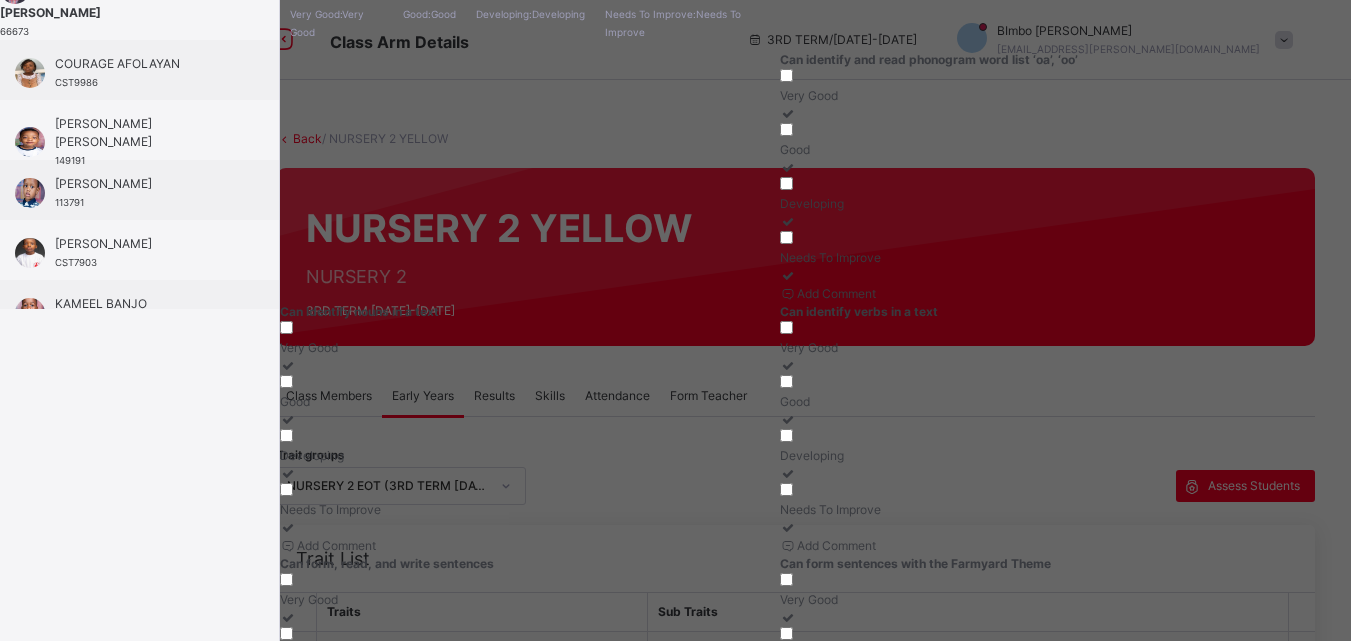 click on "Can identify and read phonogram word list ‘oa’, ‘oo’   Very Good Good Developing Needs To Improve" at bounding box center [1030, 168] 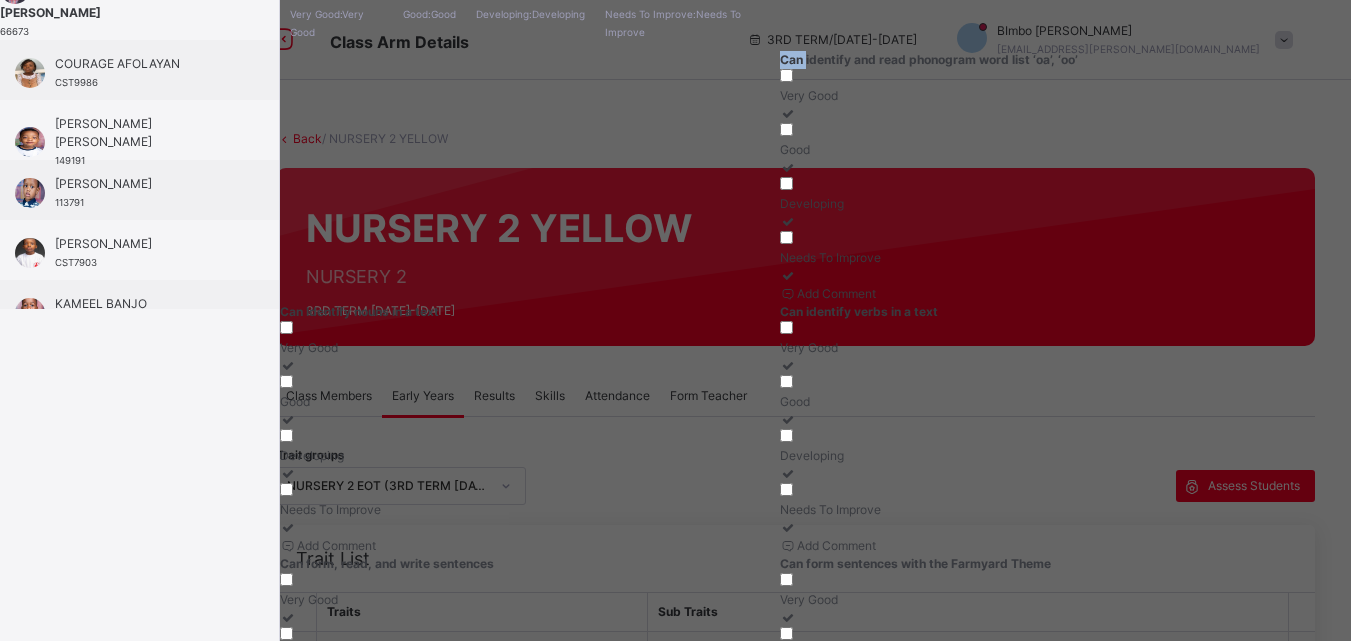 click on "Can identify and read phonogram word list ‘oa’, ‘oo’   Very Good Good Developing Needs To Improve" at bounding box center (1030, 168) 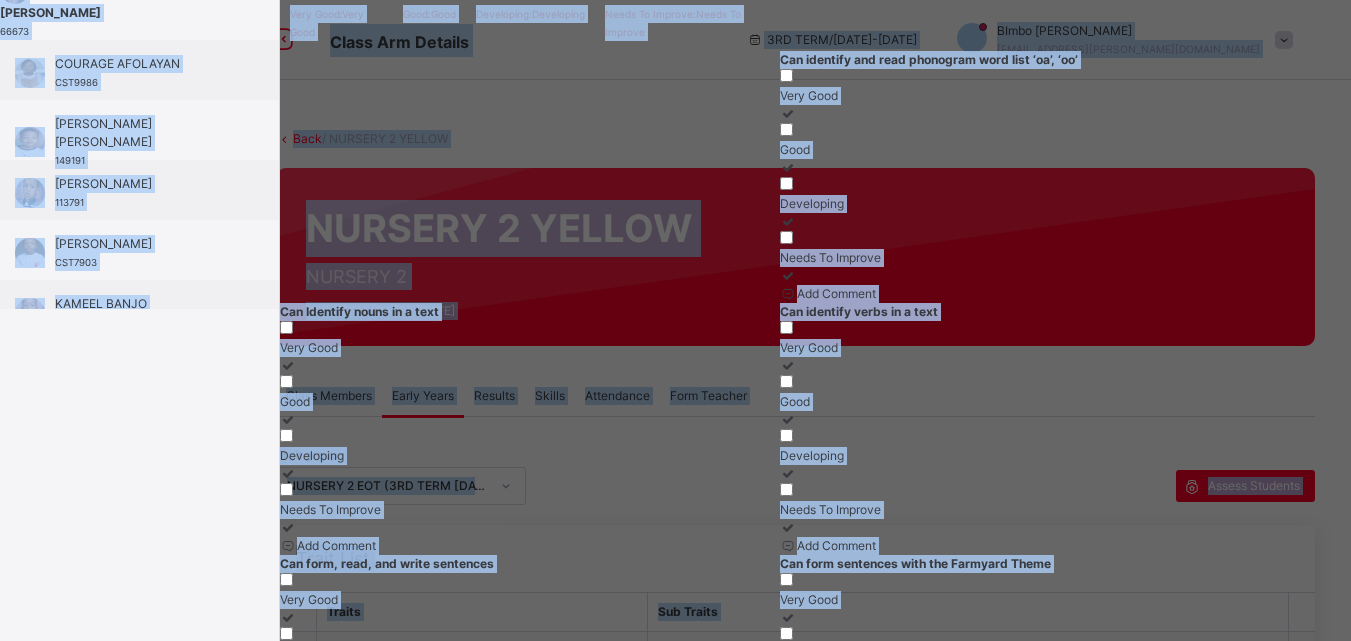 click on "Grade Rating Guide   ★ ★ ★ ★ Very Good  :  Very Good ★ ★ ★ ★ Good  :  Good ★ ★ ★ ★ Developing  :  Developing ★ ★ ★ ★ Needs To Improve  :  Needs To Improve Can identify and read phonogram word list ‘oa’, ‘oo’   Very Good Good Developing Needs To Improve  Add Comment Can Identify nouns in a text   Very Good Good Developing Needs To Improve  Add Comment Can identify verbs in a text   Very Good Good Developing Needs To Improve  Add Comment Can form, read, and write sentences   Very Good Good Developing Needs To Improve  Add Comment Can form sentences with the Farmyard Theme   Very Good Good Developing Needs To Improve  Add Comment Can talk about the classroom   Very Good Good Developing Needs To Improve  Add Comment" at bounding box center [780, 496] 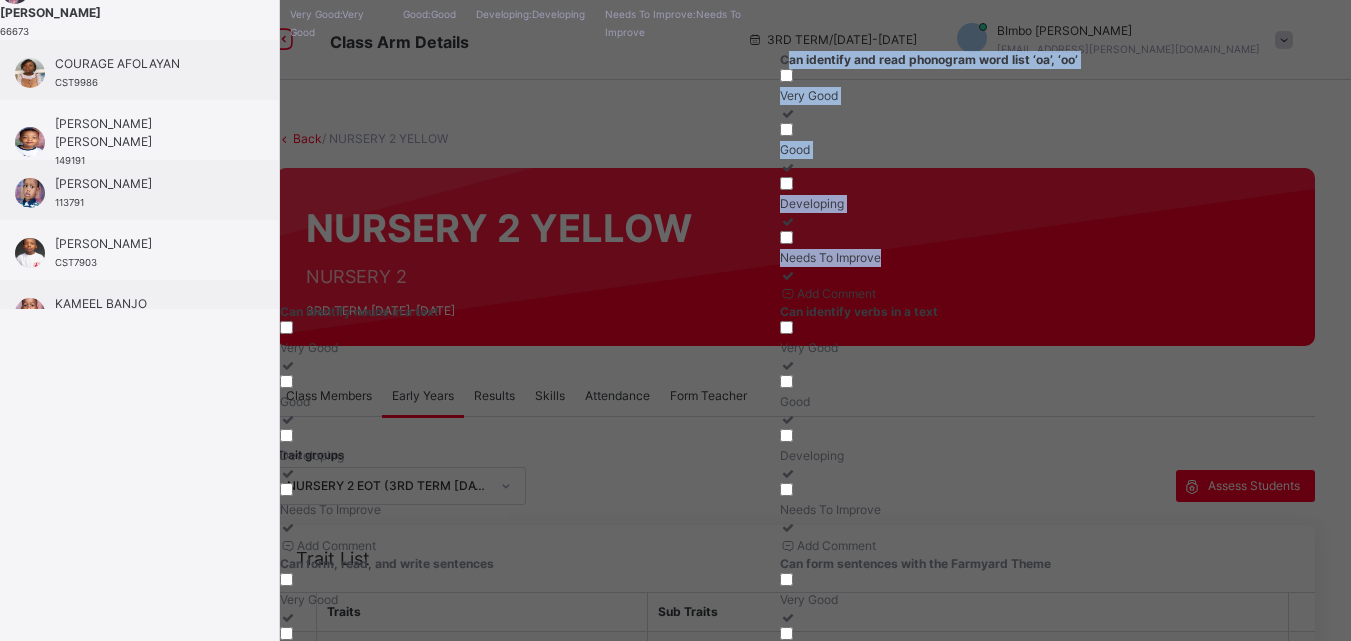 drag, startPoint x: 863, startPoint y: 201, endPoint x: 1036, endPoint y: 285, distance: 192.31485 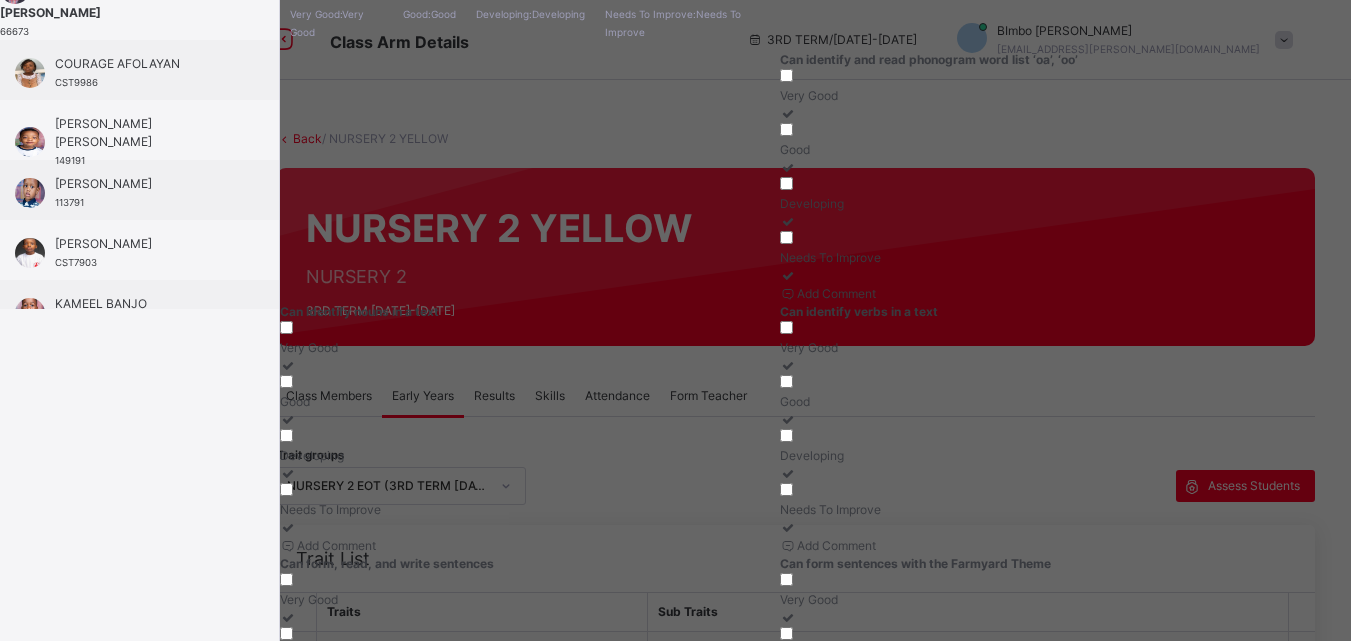 click on "Grade Rating Guide   ★ ★ ★ ★ Very Good  :  Very Good ★ ★ ★ ★ Good  :  Good ★ ★ ★ ★ Developing  :  Developing ★ ★ ★ ★ Needs To Improve  :  Needs To Improve Can identify and read phonogram word list ‘oa’, ‘oo’   Very Good Good Developing Needs To Improve  Add Comment Can Identify nouns in a text   Very Good Good Developing Needs To Improve  Add Comment Can identify verbs in a text   Very Good Good Developing Needs To Improve  Add Comment Can form, read, and write sentences   Very Good Good Developing Needs To Improve  Add Comment Can form sentences with the Farmyard Theme   Very Good Good Developing Needs To Improve  Add Comment Can talk about the classroom   Very Good Good Developing Needs To Improve  Add Comment" at bounding box center (780, 496) 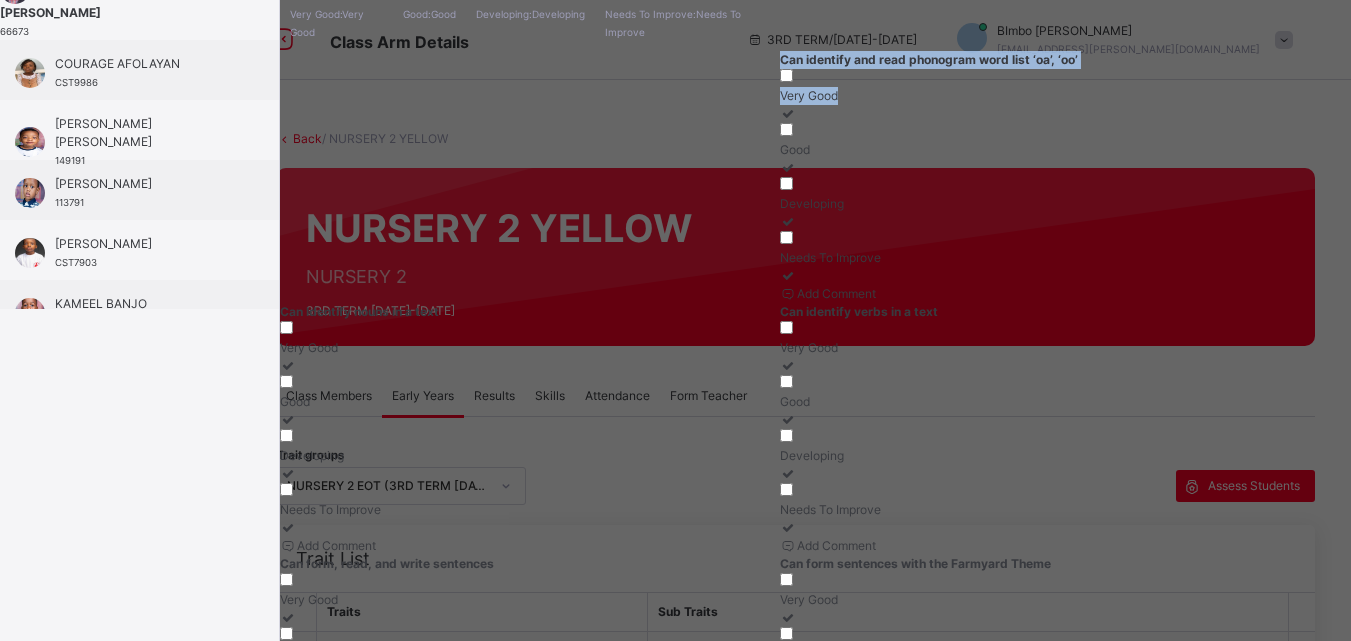 drag, startPoint x: 859, startPoint y: 202, endPoint x: 928, endPoint y: 274, distance: 99.724625 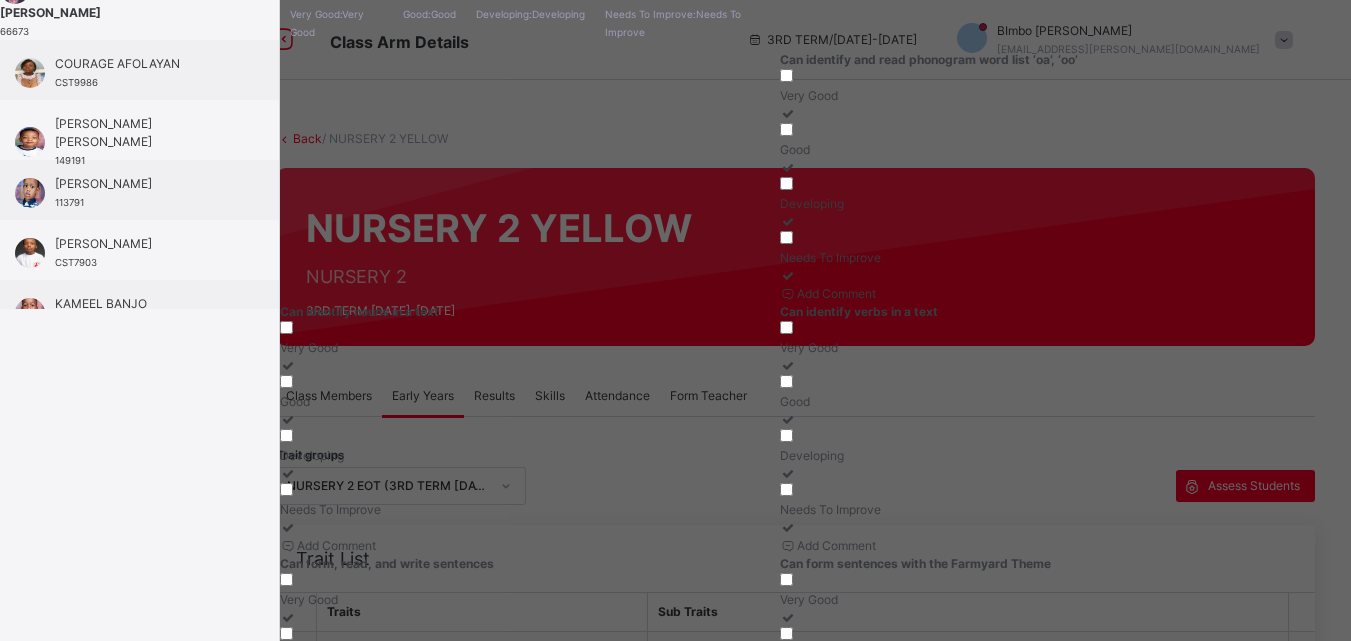 click on "Can identify verbs in a text   Very Good Good Developing Needs To Improve" at bounding box center (1030, 420) 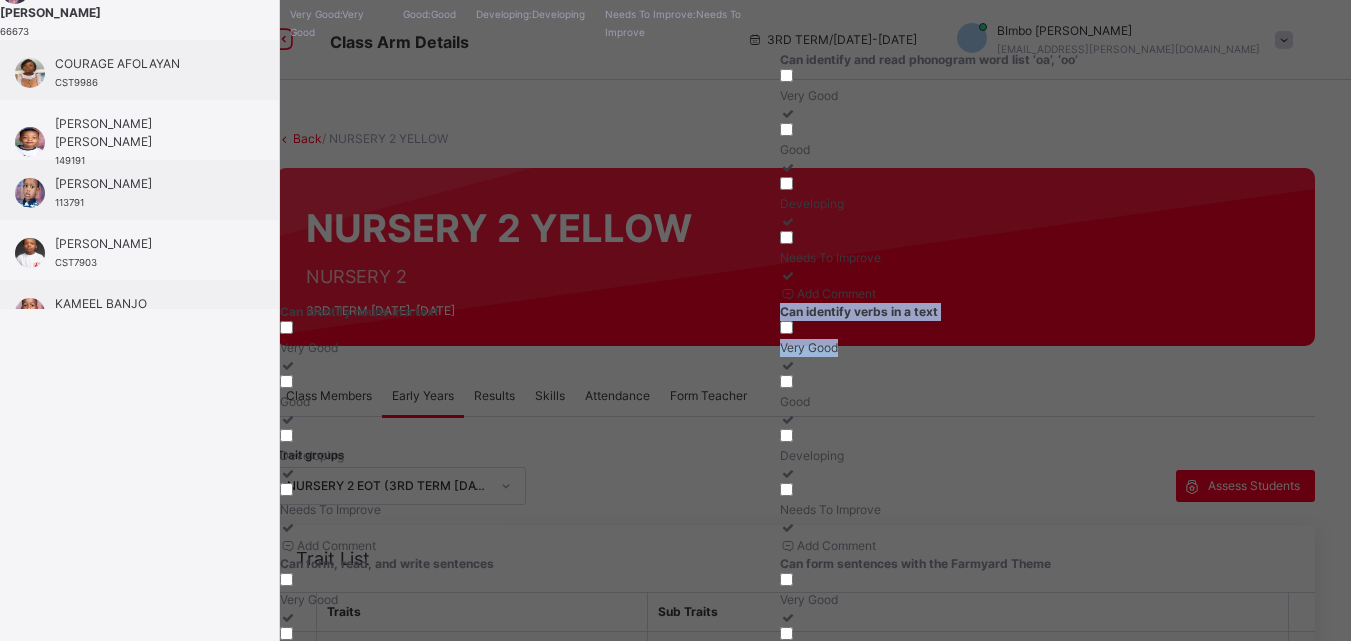 drag, startPoint x: 858, startPoint y: 429, endPoint x: 938, endPoint y: 492, distance: 101.828285 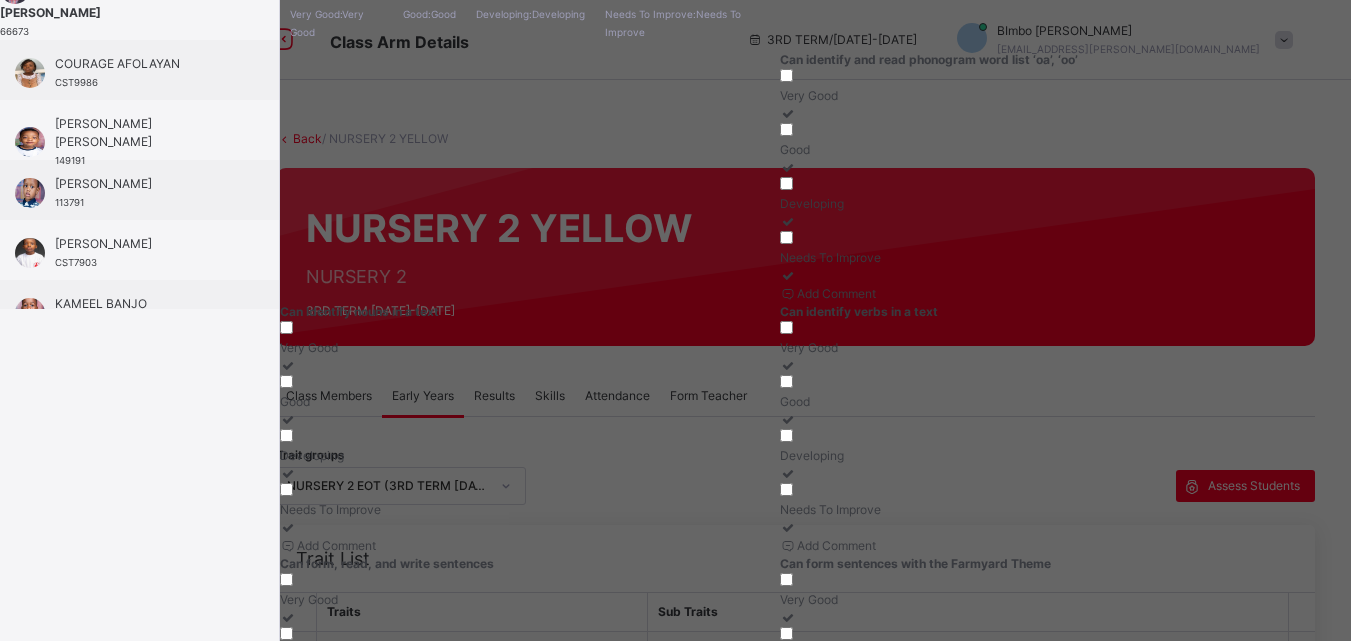 click on "Can Identify nouns in a text" at bounding box center [530, 312] 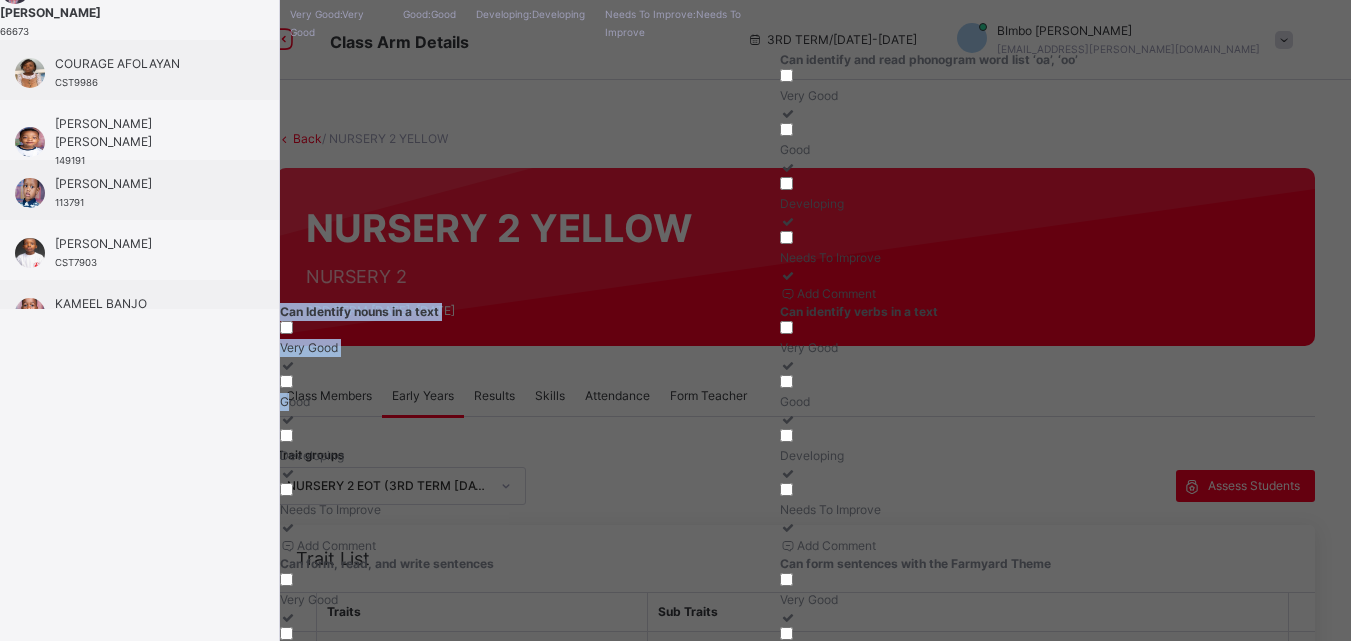 drag, startPoint x: 384, startPoint y: 426, endPoint x: 494, endPoint y: 501, distance: 133.13527 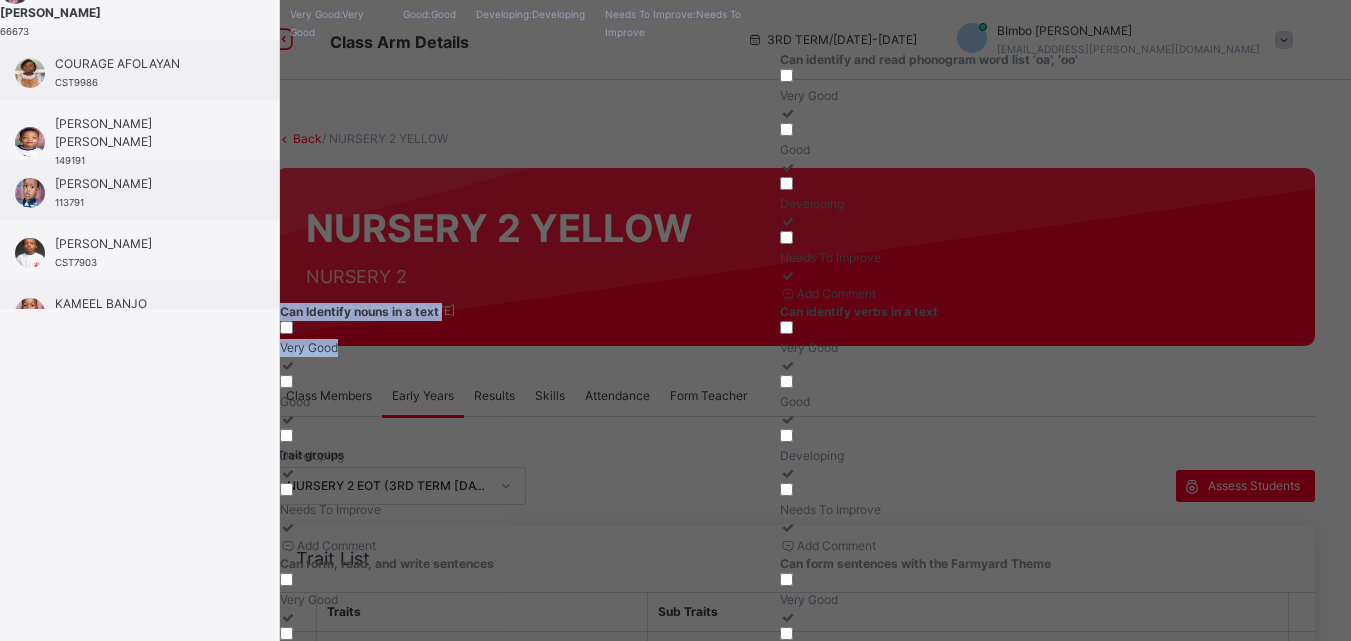 drag, startPoint x: 384, startPoint y: 429, endPoint x: 446, endPoint y: 493, distance: 89.106674 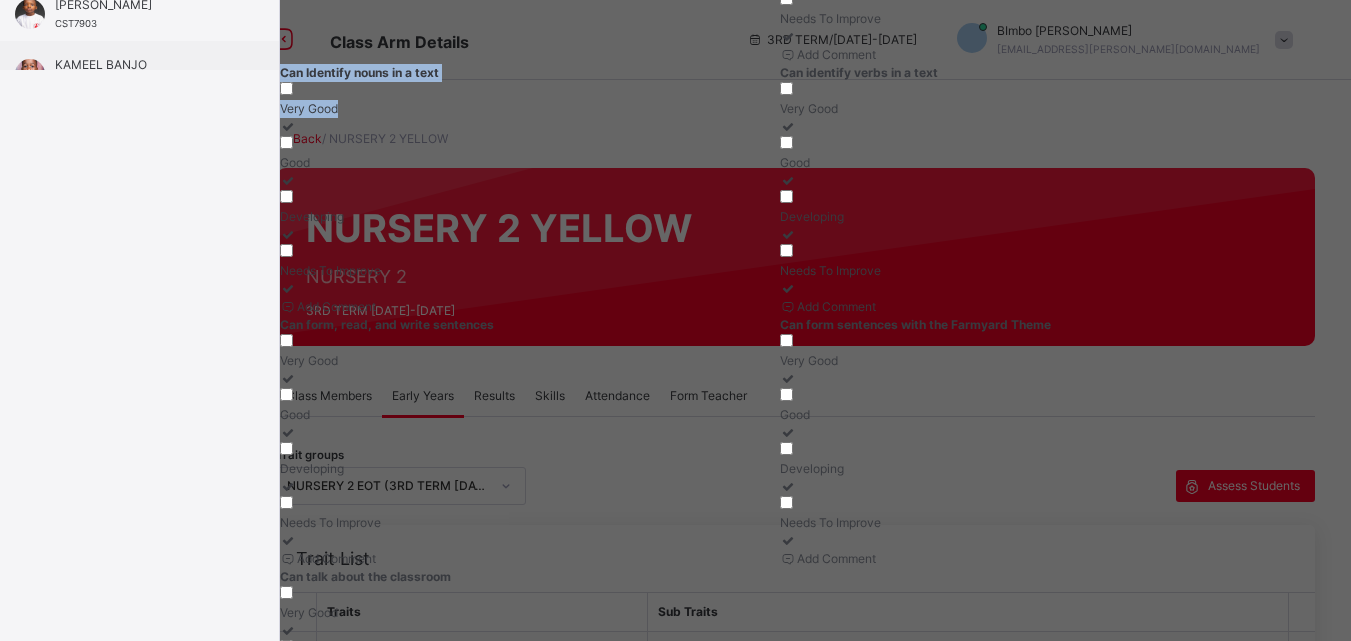 scroll, scrollTop: 590, scrollLeft: 0, axis: vertical 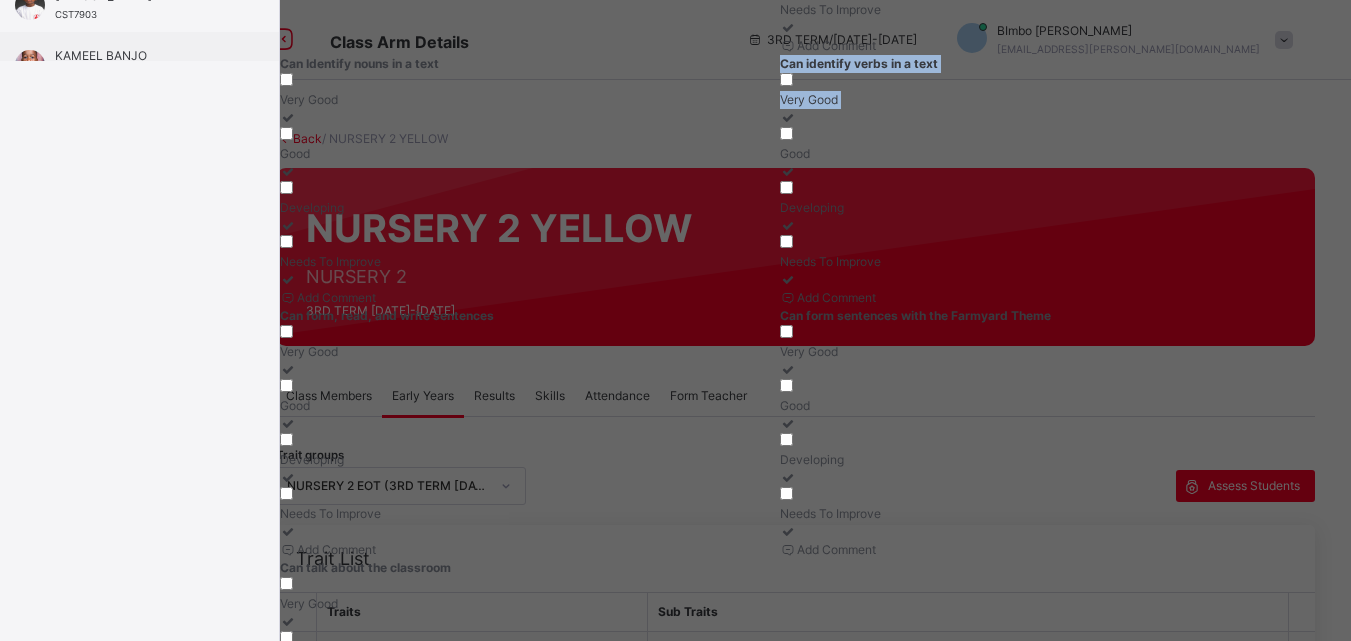 drag, startPoint x: 859, startPoint y: 180, endPoint x: 943, endPoint y: 259, distance: 115.31262 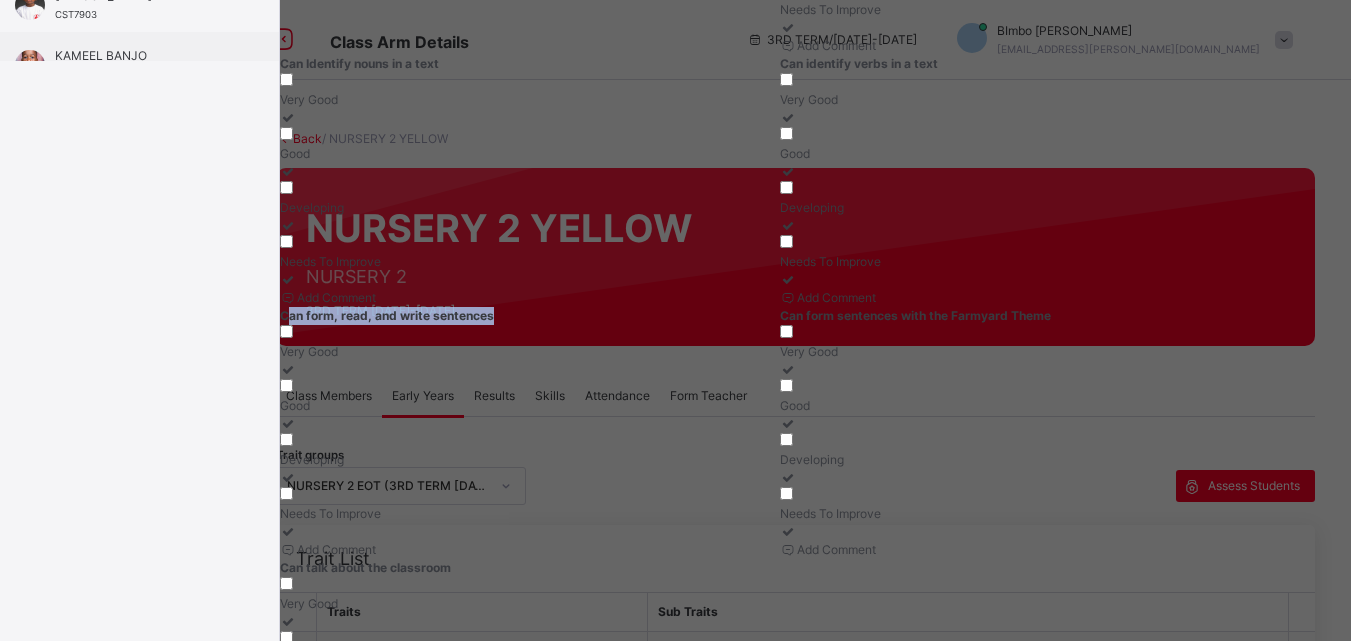 drag, startPoint x: 387, startPoint y: 411, endPoint x: 668, endPoint y: 392, distance: 281.6416 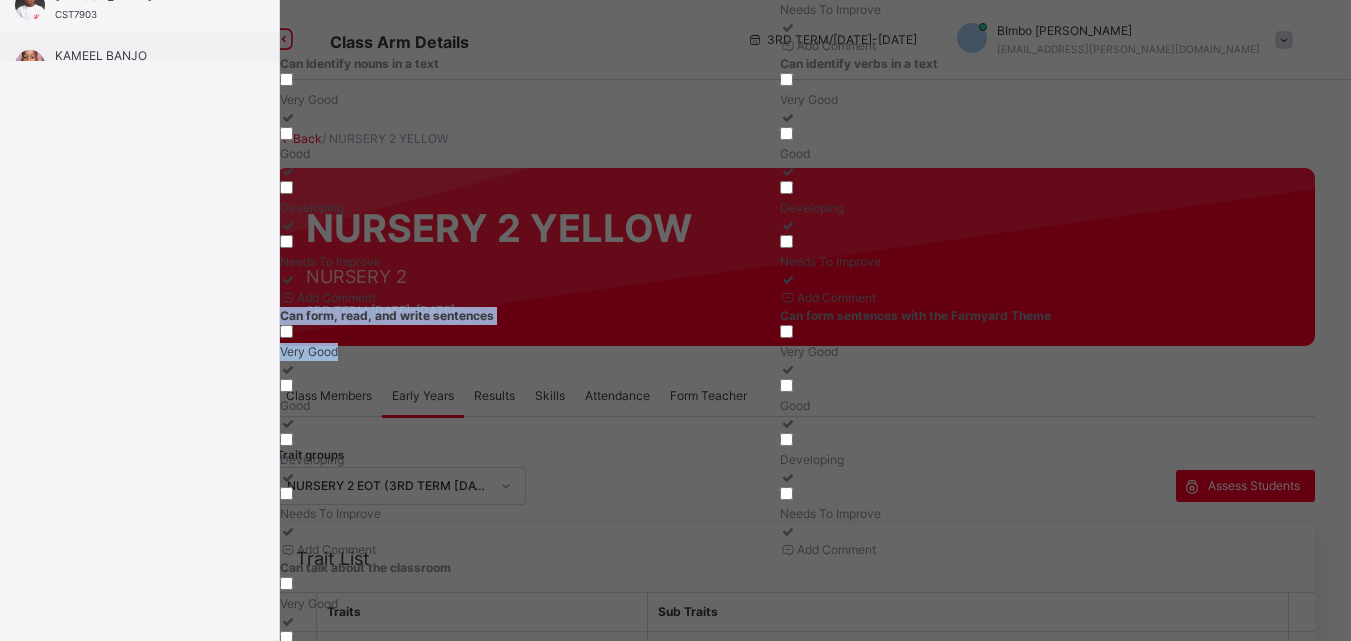 drag, startPoint x: 371, startPoint y: 412, endPoint x: 449, endPoint y: 486, distance: 107.51744 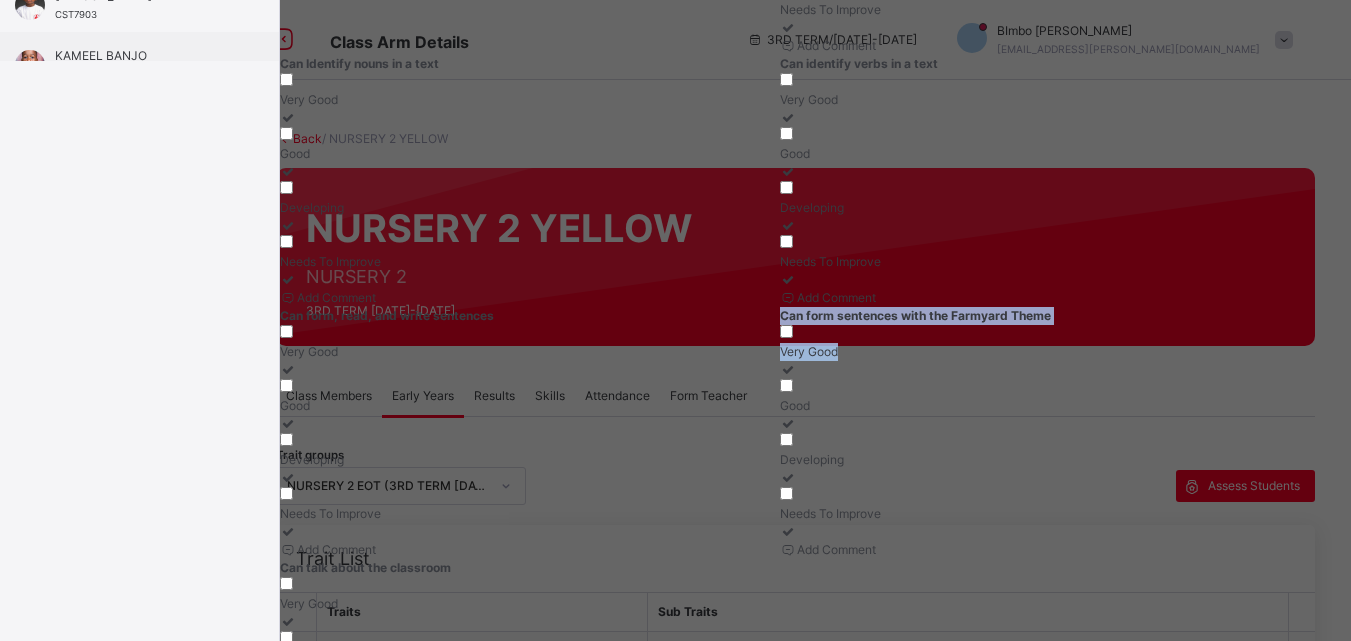 drag, startPoint x: 857, startPoint y: 403, endPoint x: 928, endPoint y: 481, distance: 105.47511 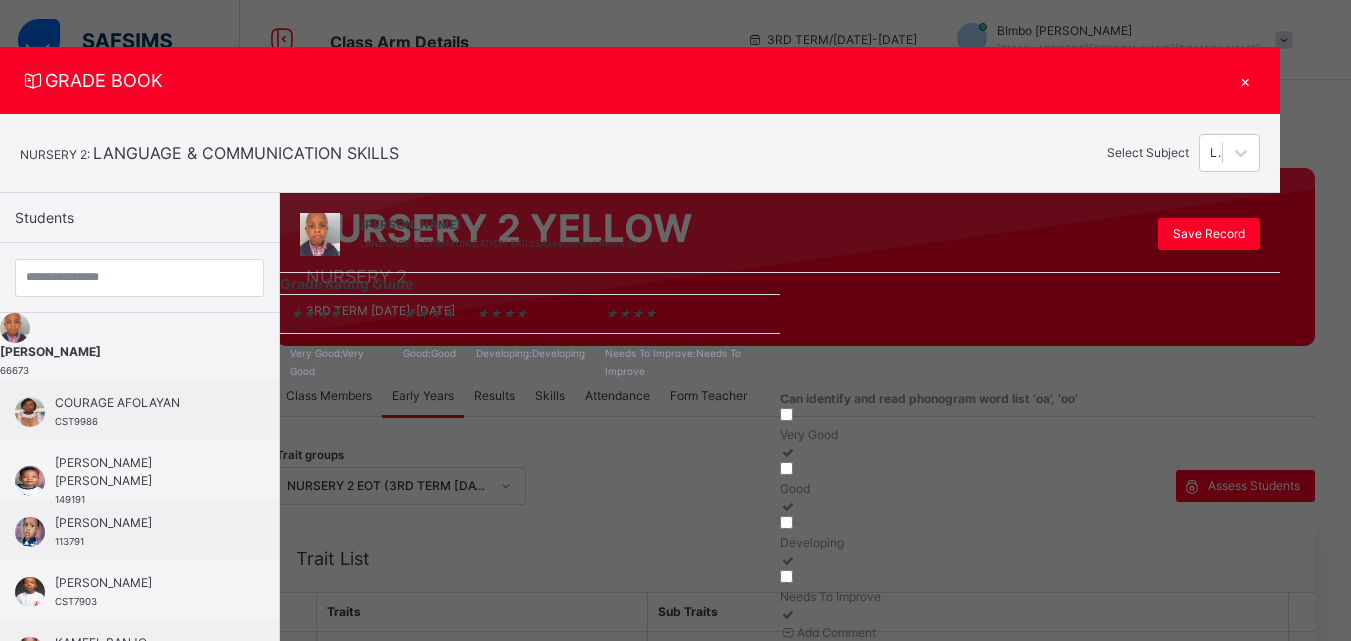 scroll, scrollTop: 0, scrollLeft: 0, axis: both 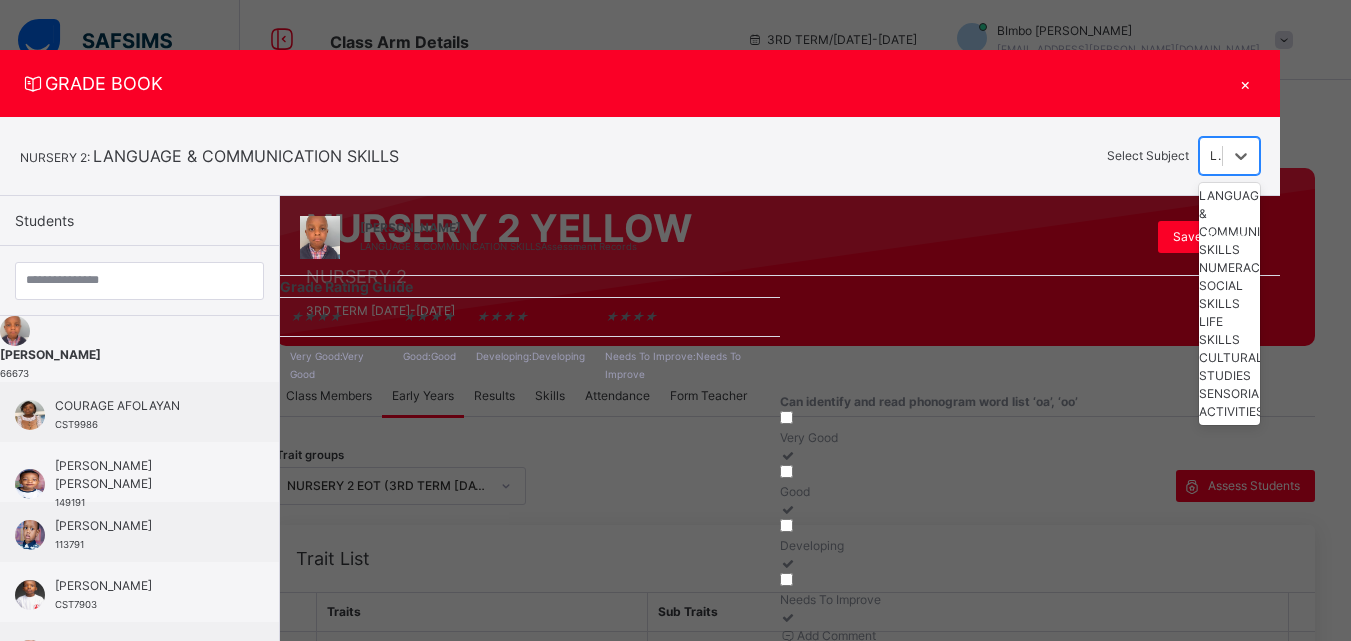 click on "LANGUAGE & COMMUNICATION SKILLS" at bounding box center [1217, 156] 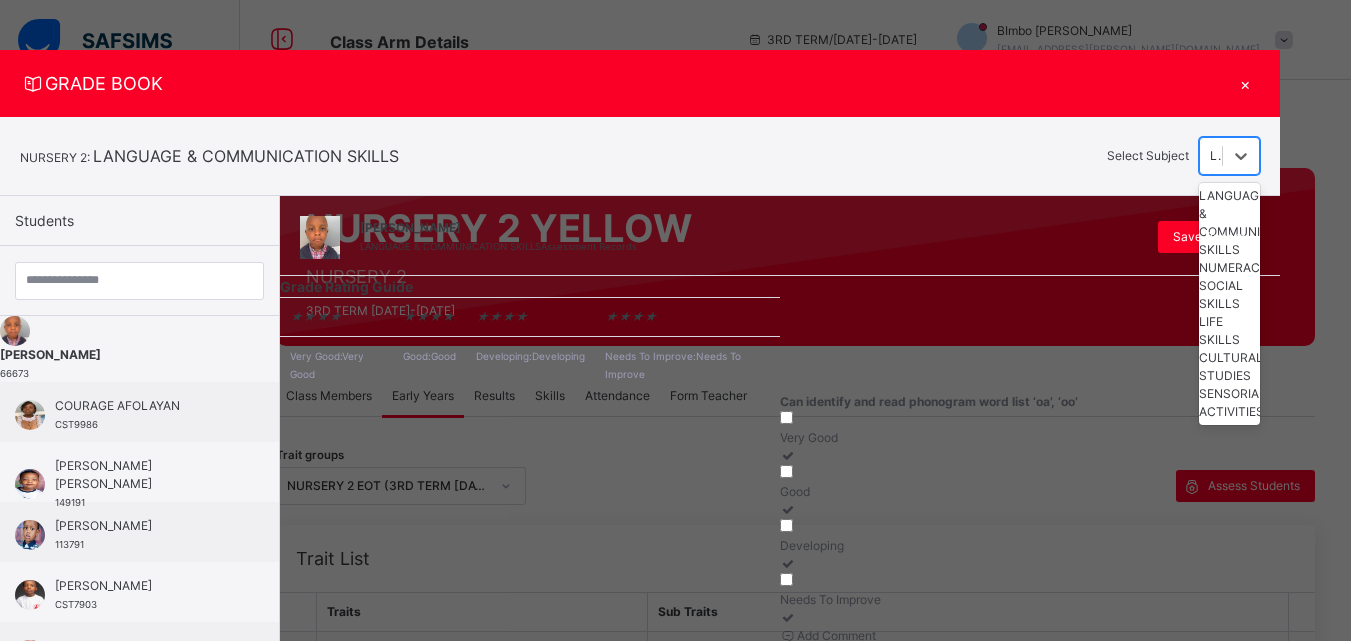 click on "NUMERACY" at bounding box center (1229, 268) 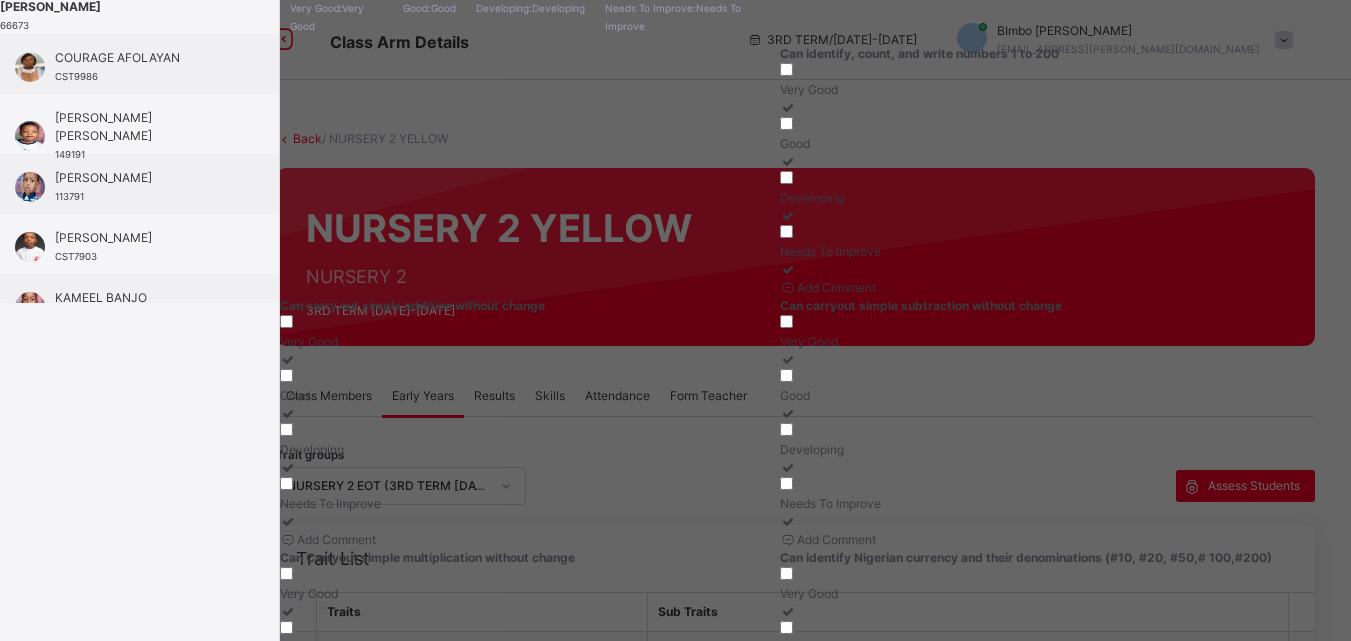 scroll, scrollTop: 345, scrollLeft: 0, axis: vertical 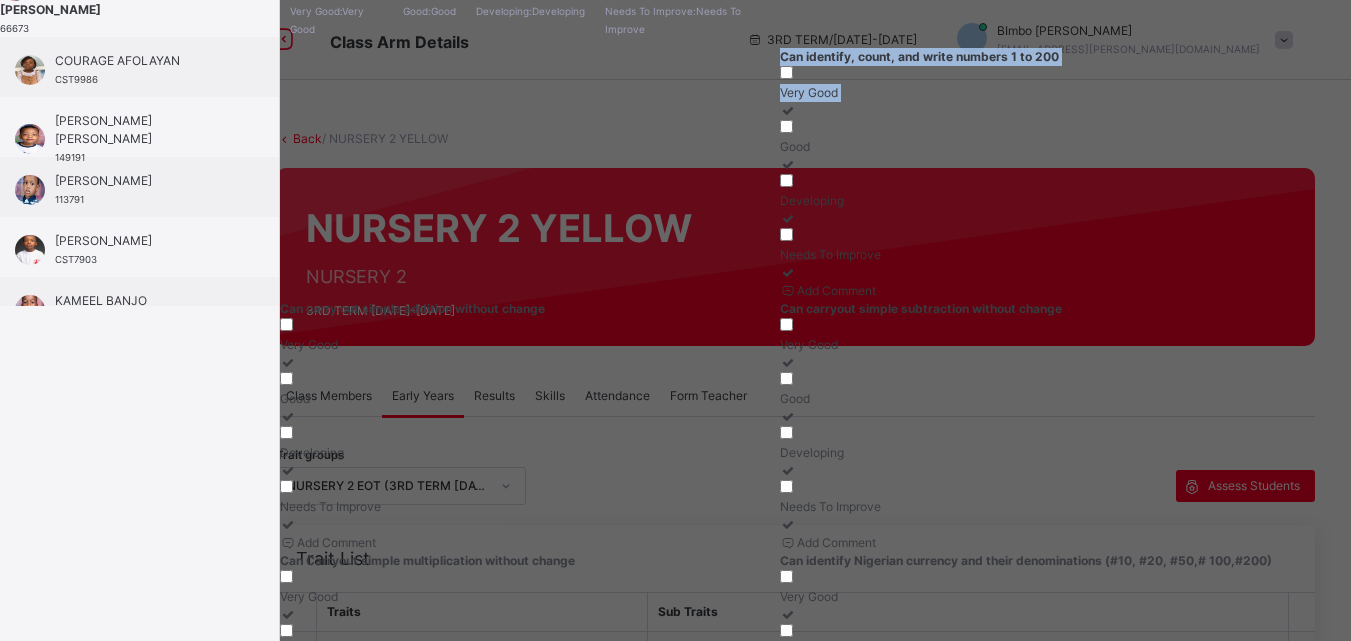 drag, startPoint x: 858, startPoint y: 202, endPoint x: 942, endPoint y: 282, distance: 116 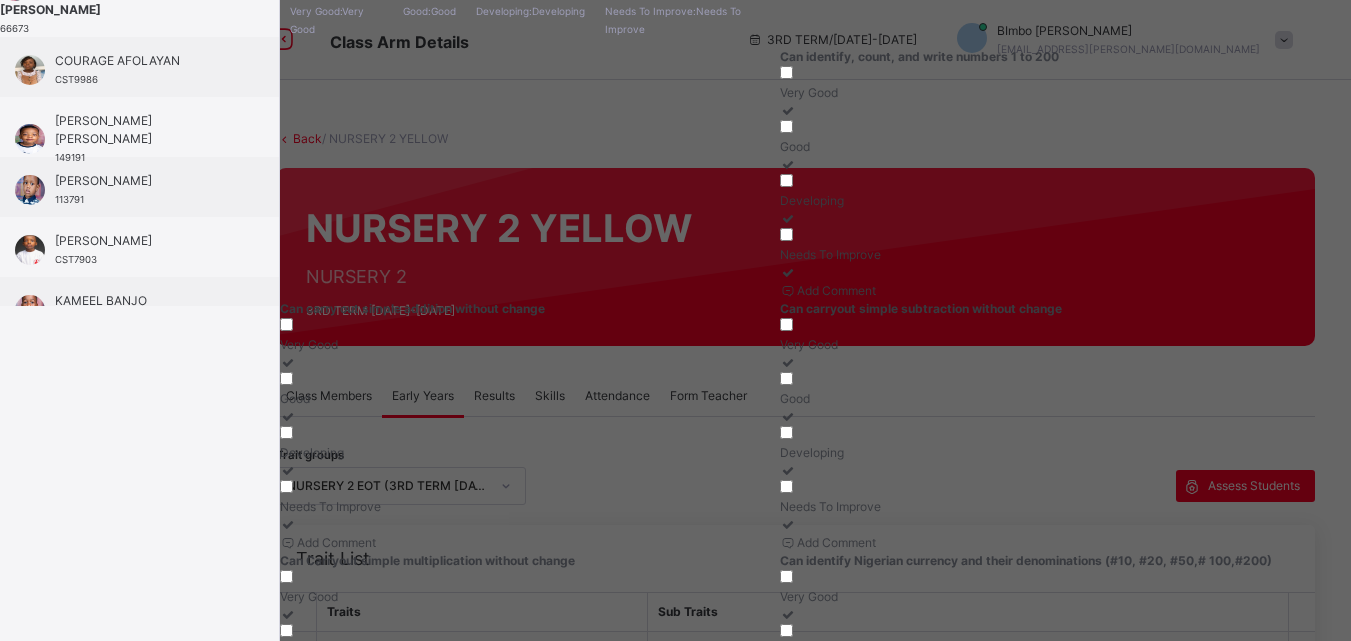 click on "Can carryout simple subtraction without change" at bounding box center [1030, 309] 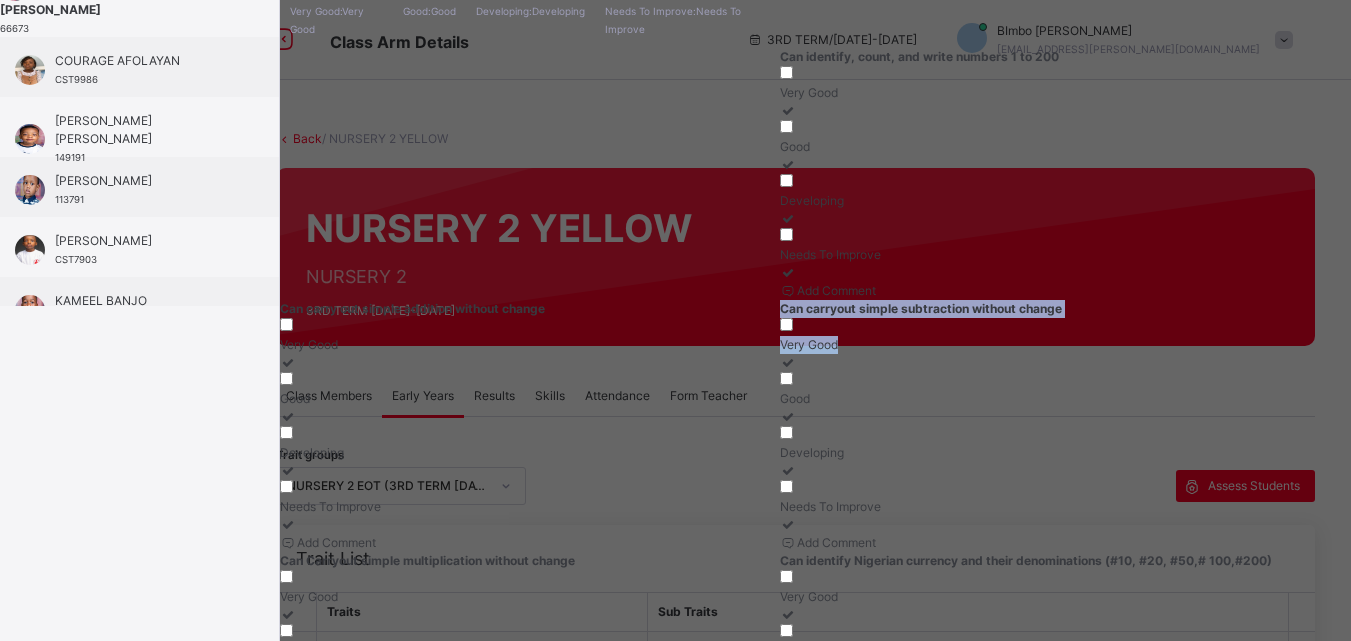 drag, startPoint x: 859, startPoint y: 422, endPoint x: 939, endPoint y: 487, distance: 103.077644 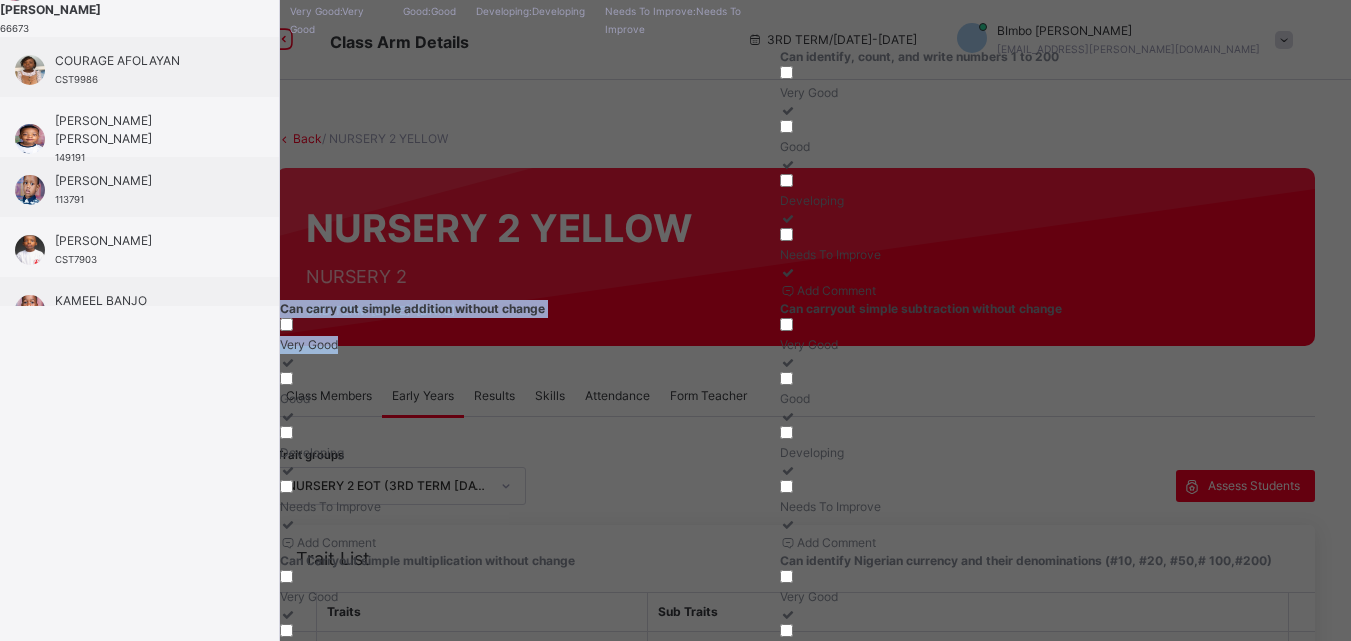 drag, startPoint x: 383, startPoint y: 425, endPoint x: 453, endPoint y: 489, distance: 94.847244 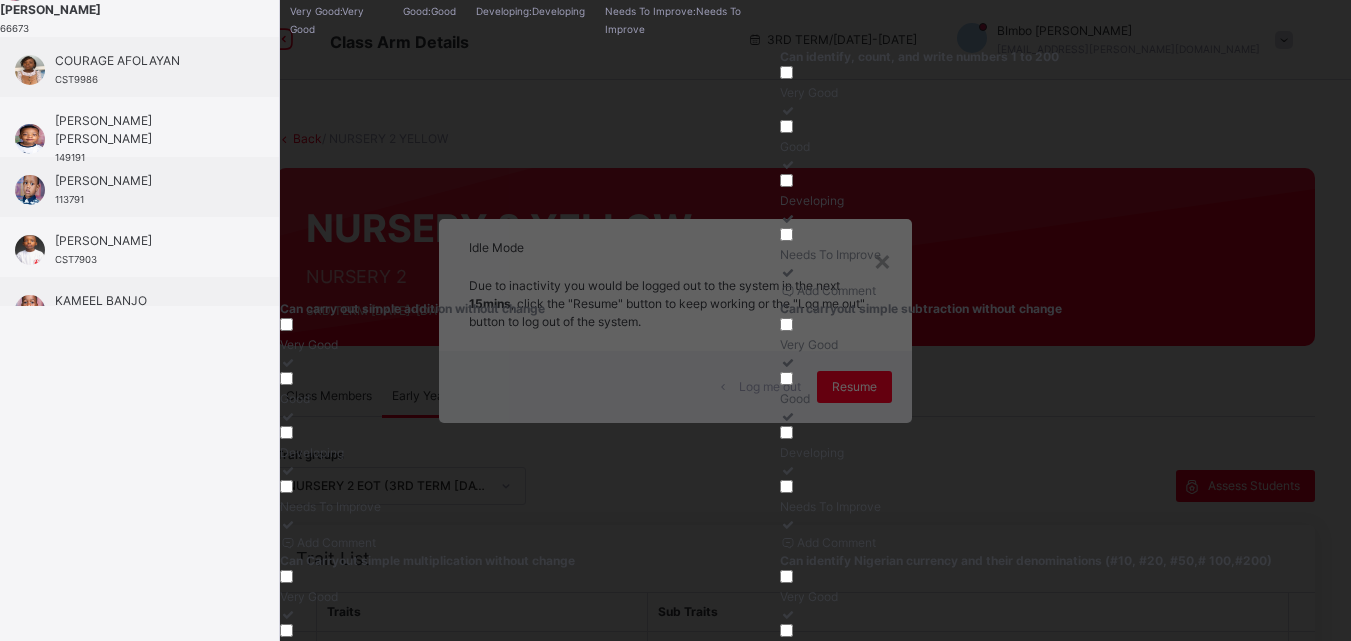 click on "Grade Rating Guide   ★ ★ ★ ★ Very Good  :  Very Good ★ ★ ★ ★ Good  :  Good ★ ★ ★ ★ Developing  :  Developing ★ ★ ★ ★ Needs To Improve  :  Needs To Improve Can identify, count, and write numbers 1 to 200   Very Good Good Developing Needs To Improve  Add Comment Can carry out simple addition without change   Very Good Good Developing Needs To Improve  Add Comment Can carryout simple subtraction without change   Very Good Good Developing Needs To Improve  Add Comment Can Carryout simple multiplication without change   Very Good Good Developing Needs To Improve  Add Comment Can identify Nigerian currency and their denominations (#10, #20, #50,# 100,#200)   Very Good Good Developing Needs To Improve  Add Comment" at bounding box center (780, 367) 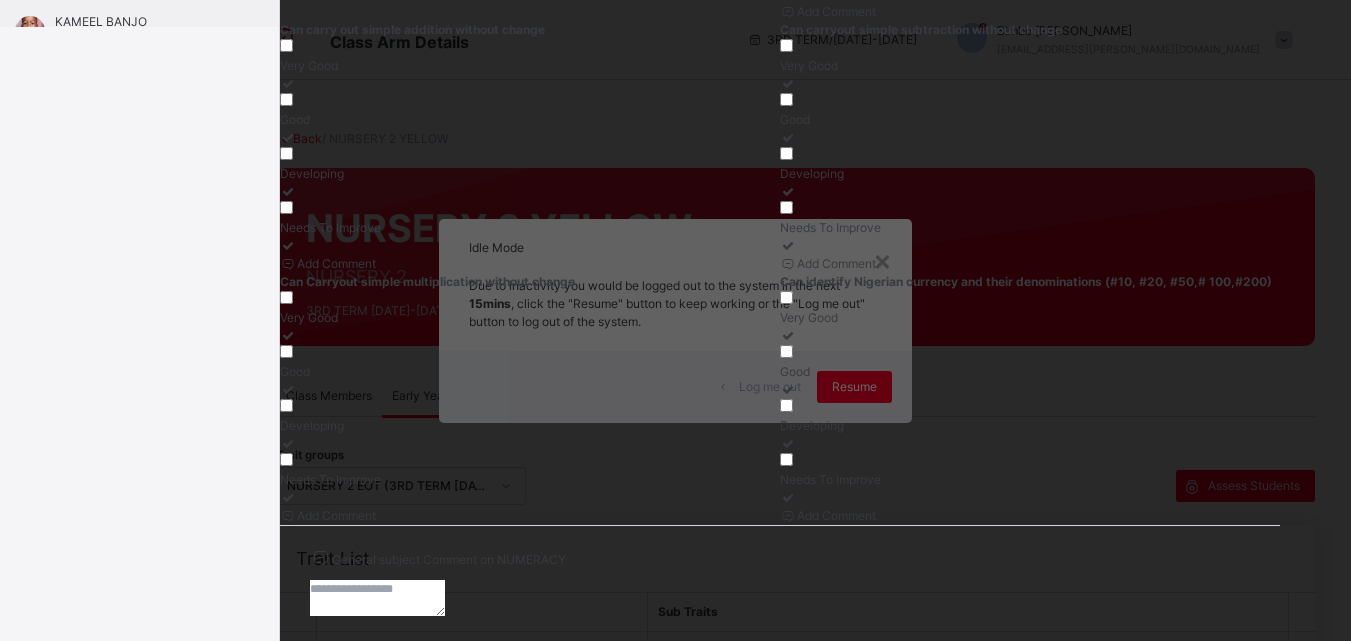 scroll, scrollTop: 628, scrollLeft: 0, axis: vertical 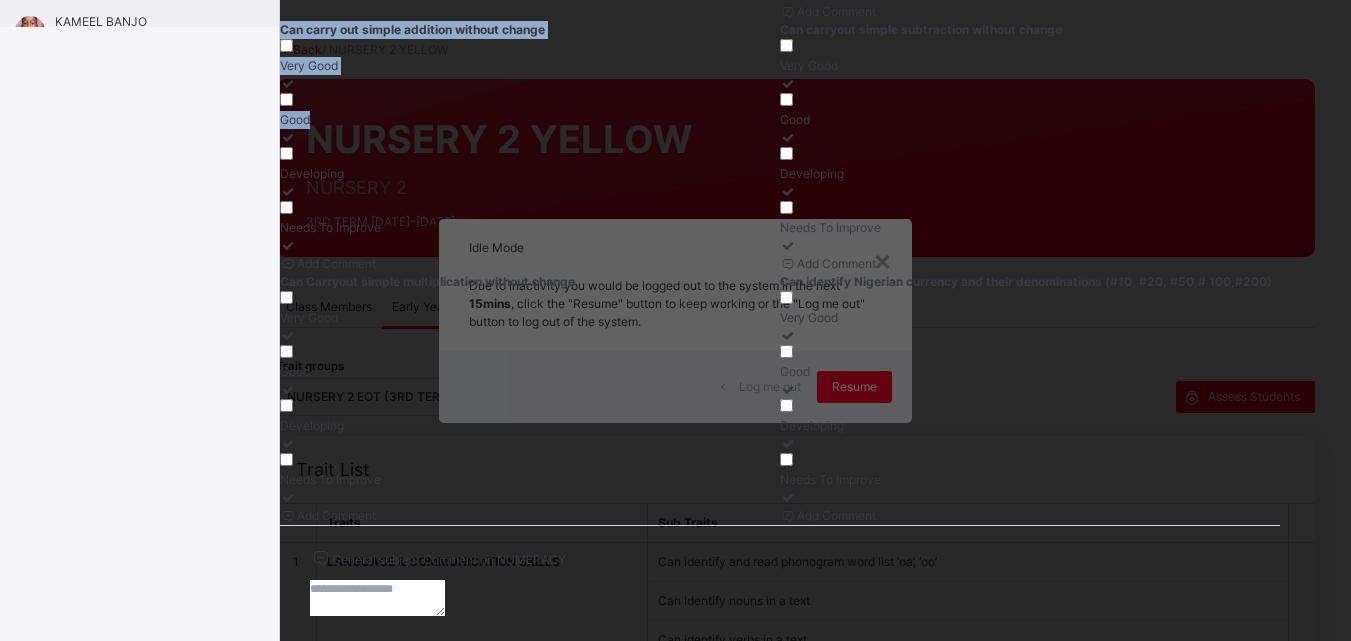 drag, startPoint x: 375, startPoint y: 138, endPoint x: 496, endPoint y: 235, distance: 155.08063 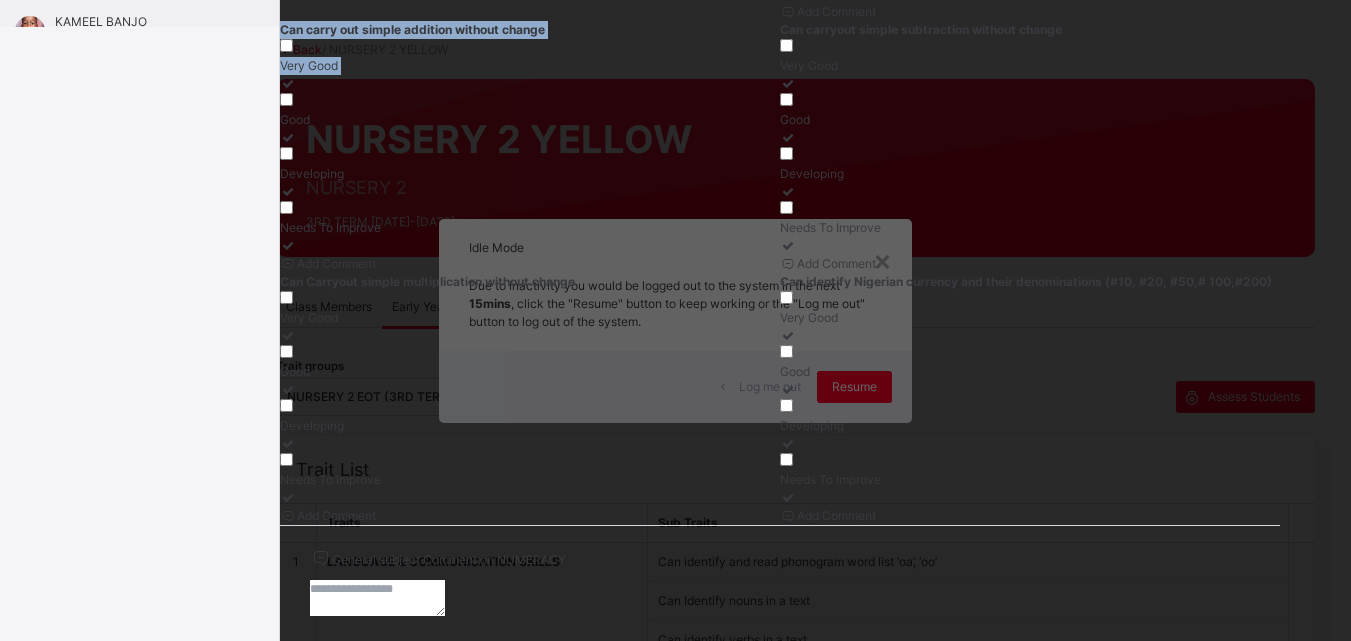 drag, startPoint x: 472, startPoint y: 239, endPoint x: 379, endPoint y: 136, distance: 138.7732 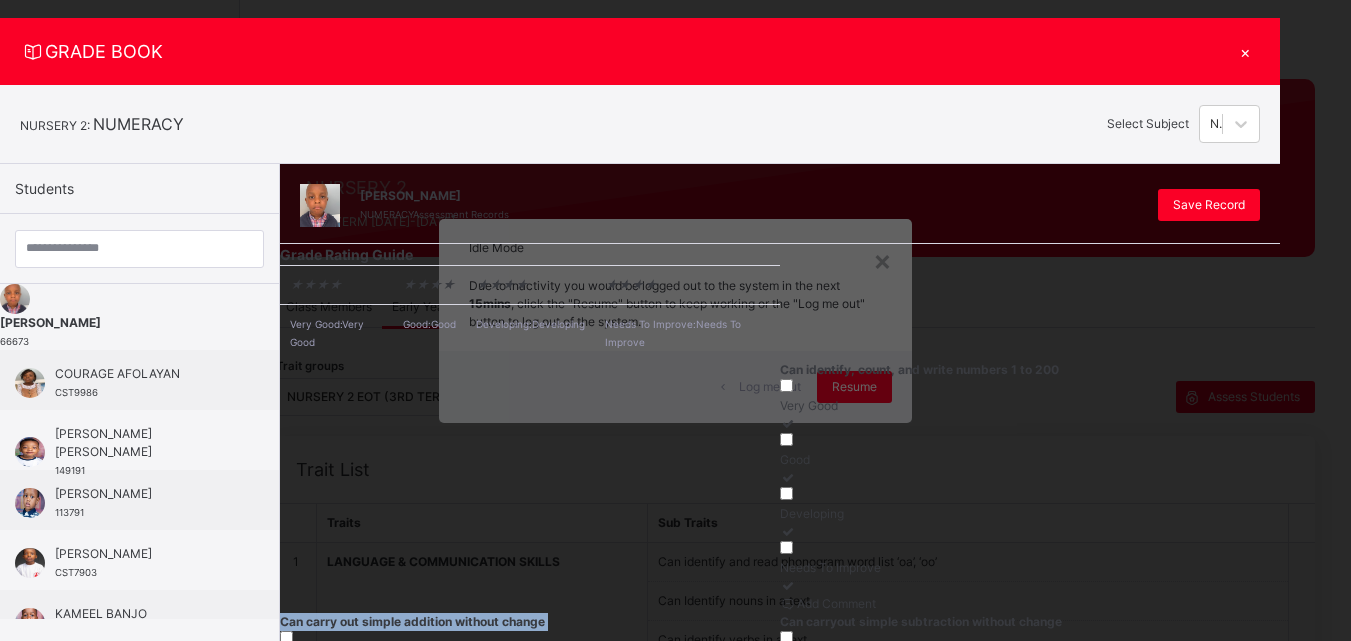 scroll, scrollTop: 28, scrollLeft: 0, axis: vertical 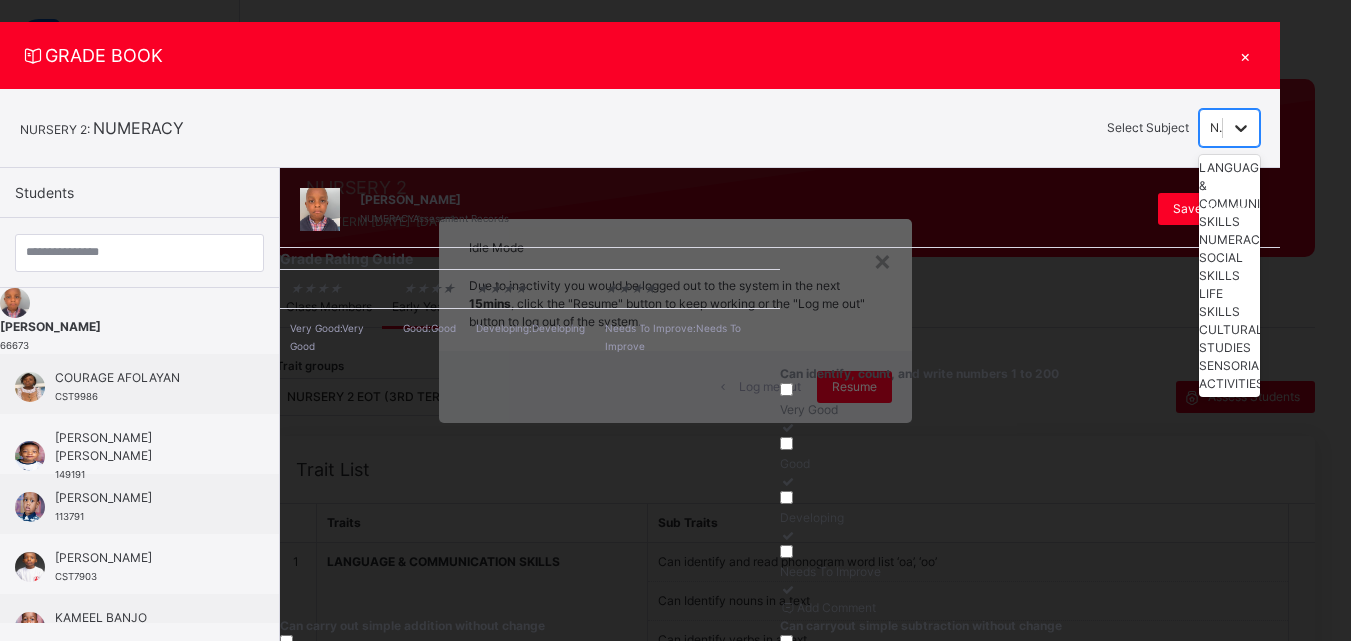 click 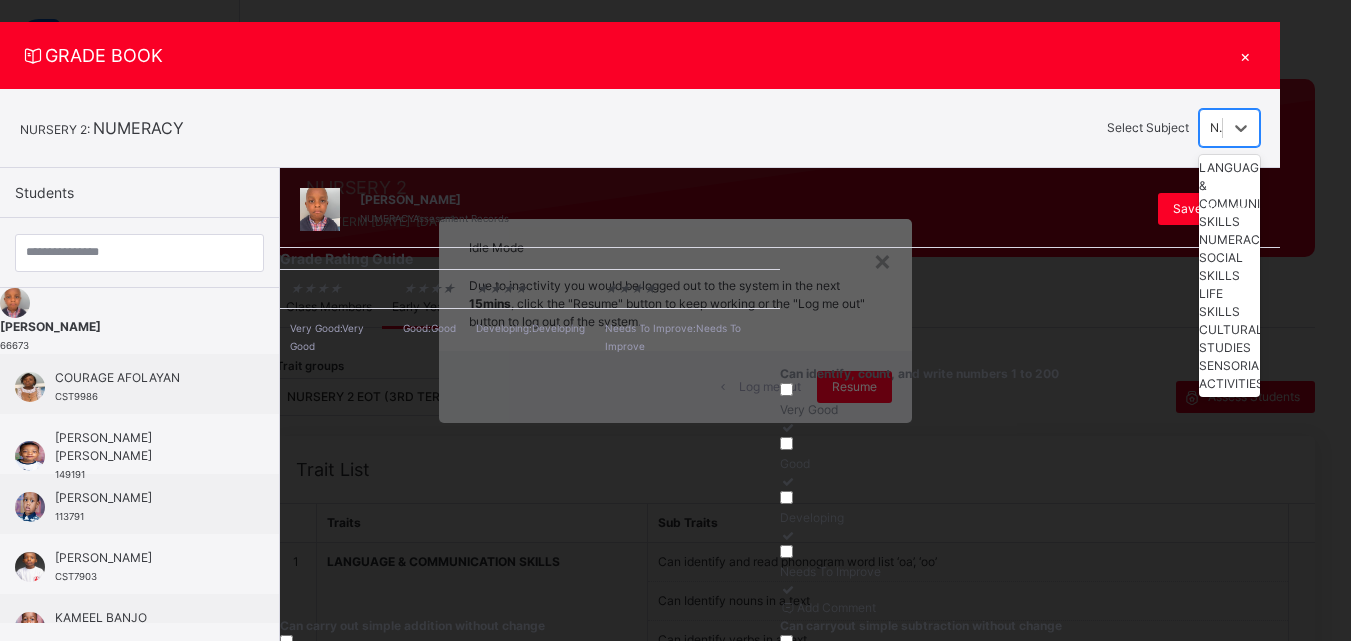 click on "LANGUAGE & COMMUNICATION SKILLS" at bounding box center (1229, 195) 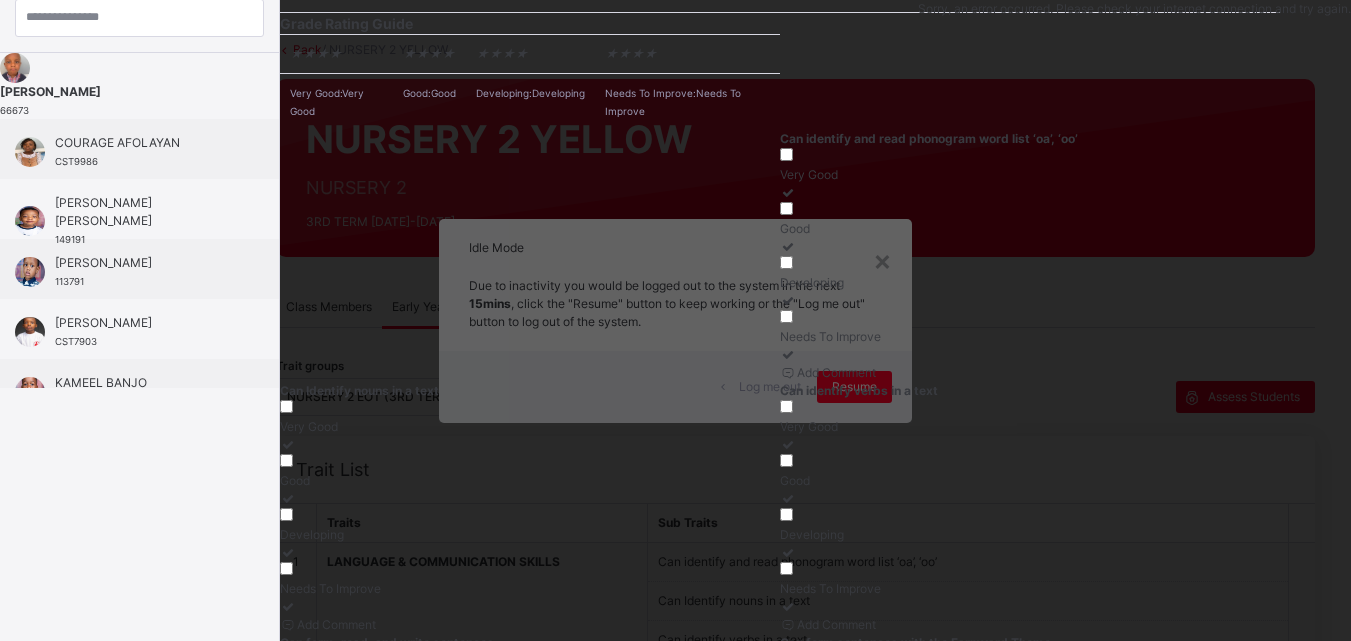 scroll, scrollTop: 293, scrollLeft: 0, axis: vertical 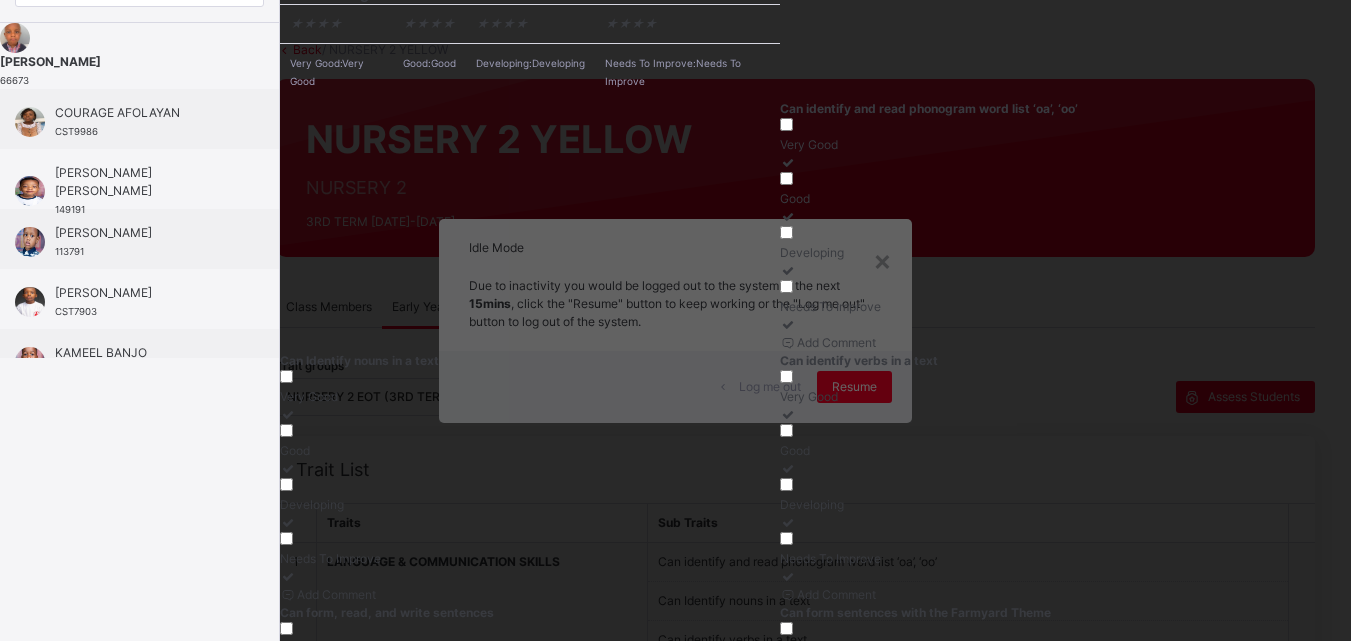 click on "Very Good" at bounding box center [1030, 145] 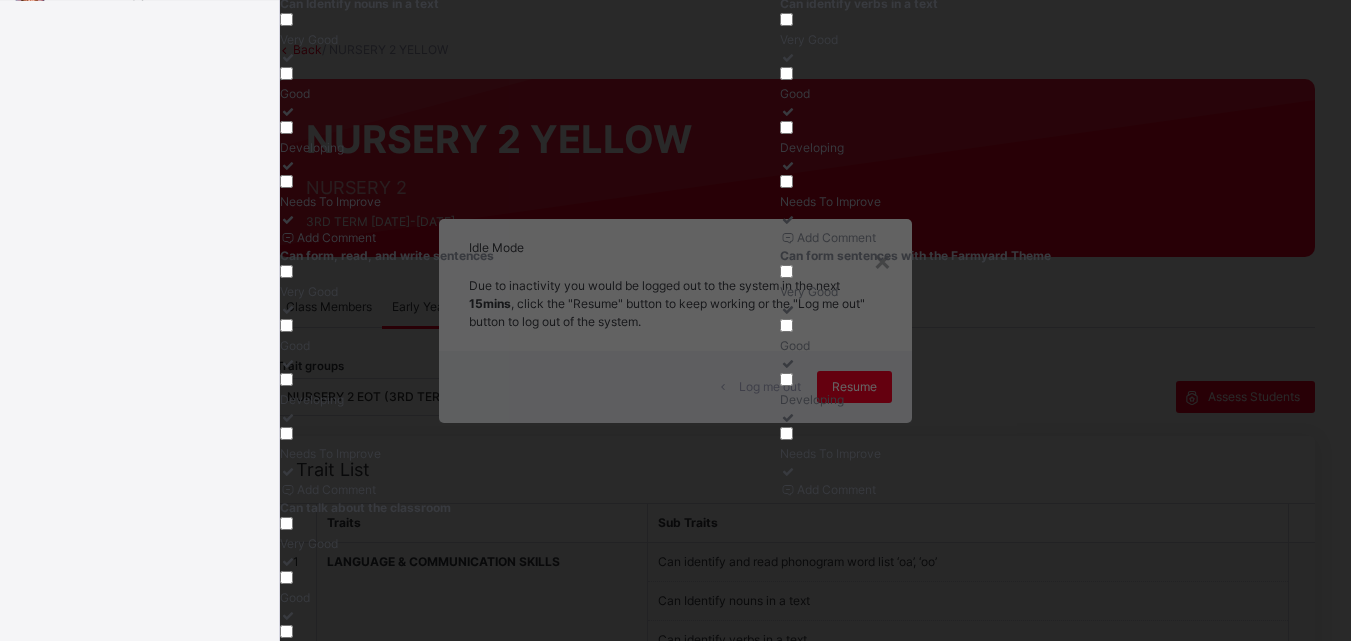 scroll, scrollTop: 655, scrollLeft: 0, axis: vertical 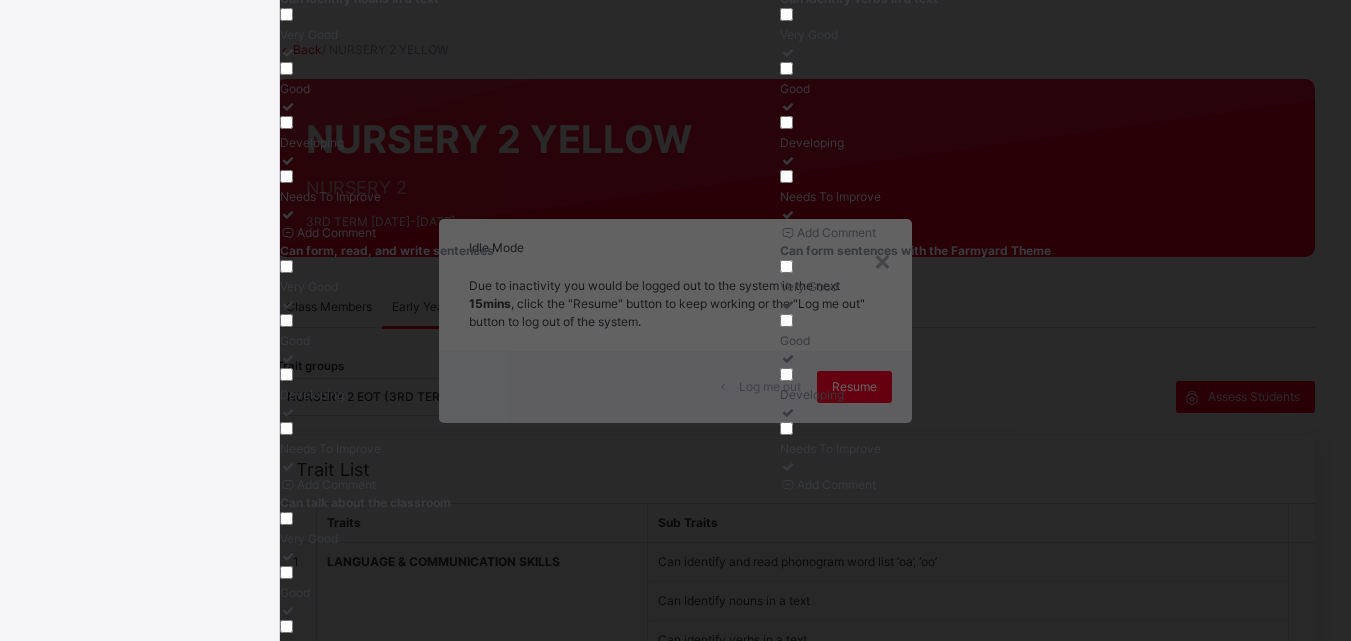 click on "Very Good" at bounding box center [1030, 287] 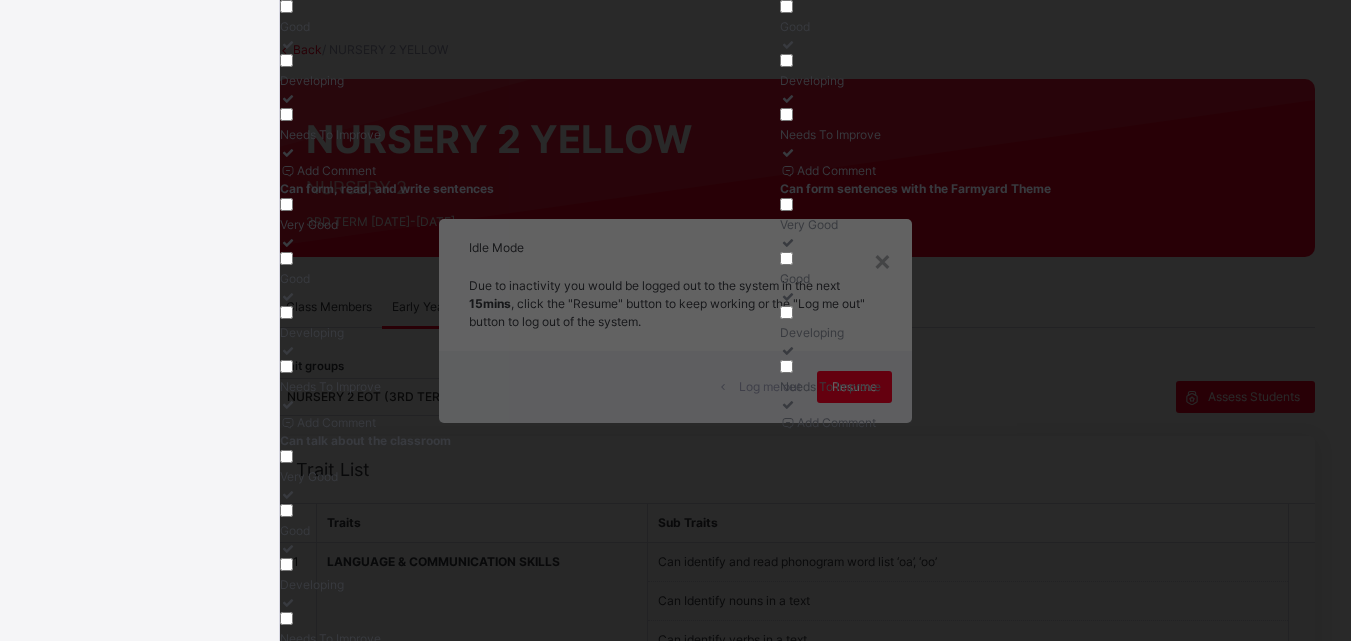 scroll, scrollTop: 712, scrollLeft: 0, axis: vertical 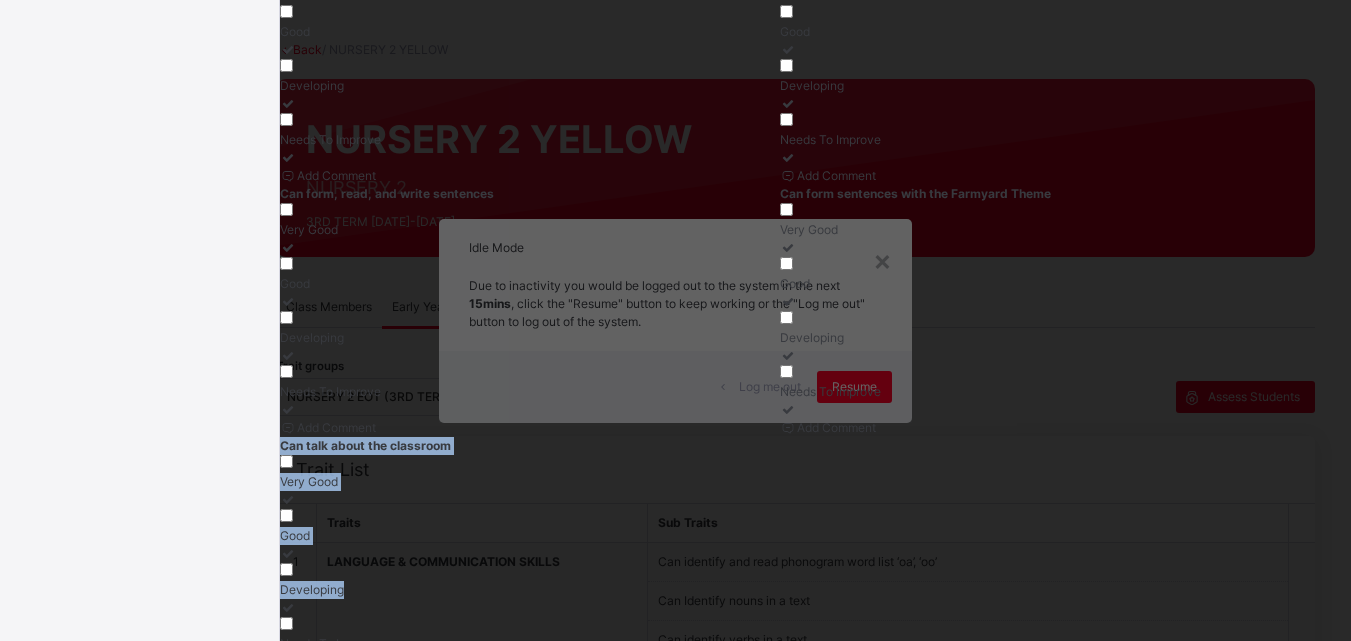 drag, startPoint x: 566, startPoint y: 611, endPoint x: 369, endPoint y: 496, distance: 228.10962 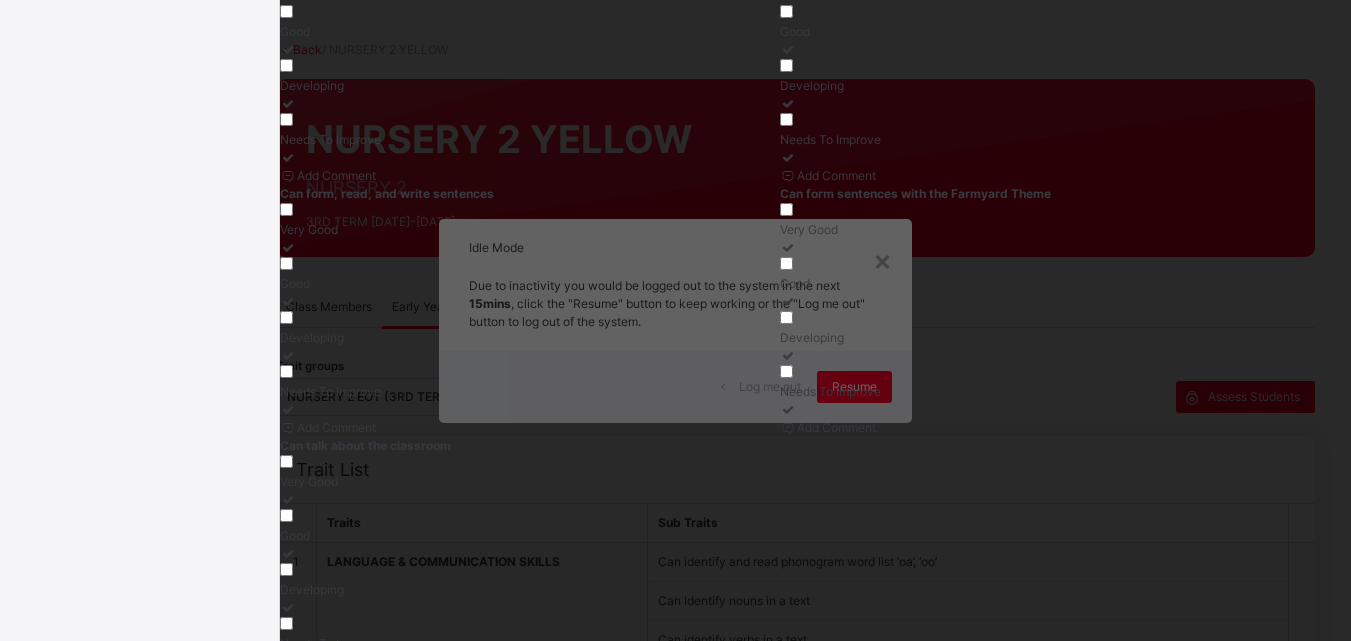 click on "Grade Rating Guide   ★ ★ ★ ★ Very Good  :  Very Good ★ ★ ★ ★ Good  :  Good ★ ★ ★ ★ Developing  :  Developing ★ ★ ★ ★ Needs To Improve  :  Needs To Improve Can identify and read phonogram word list ‘oa’, ‘oo’   Very Good Good Developing Needs To Improve  Add Comment Can Identify nouns in a text   Very Good Good Developing Needs To Improve  Add Comment Can identify verbs in a text   Very Good Good Developing Needs To Improve  Add Comment Can form, read, and write sentences   Very Good Good Developing Needs To Improve  Add Comment Can form sentences with the Farmyard Theme   Very Good Good Developing Needs To Improve  Add Comment Can talk about the classroom   Very Good Good Developing Needs To Improve  Add Comment" at bounding box center [780, 126] 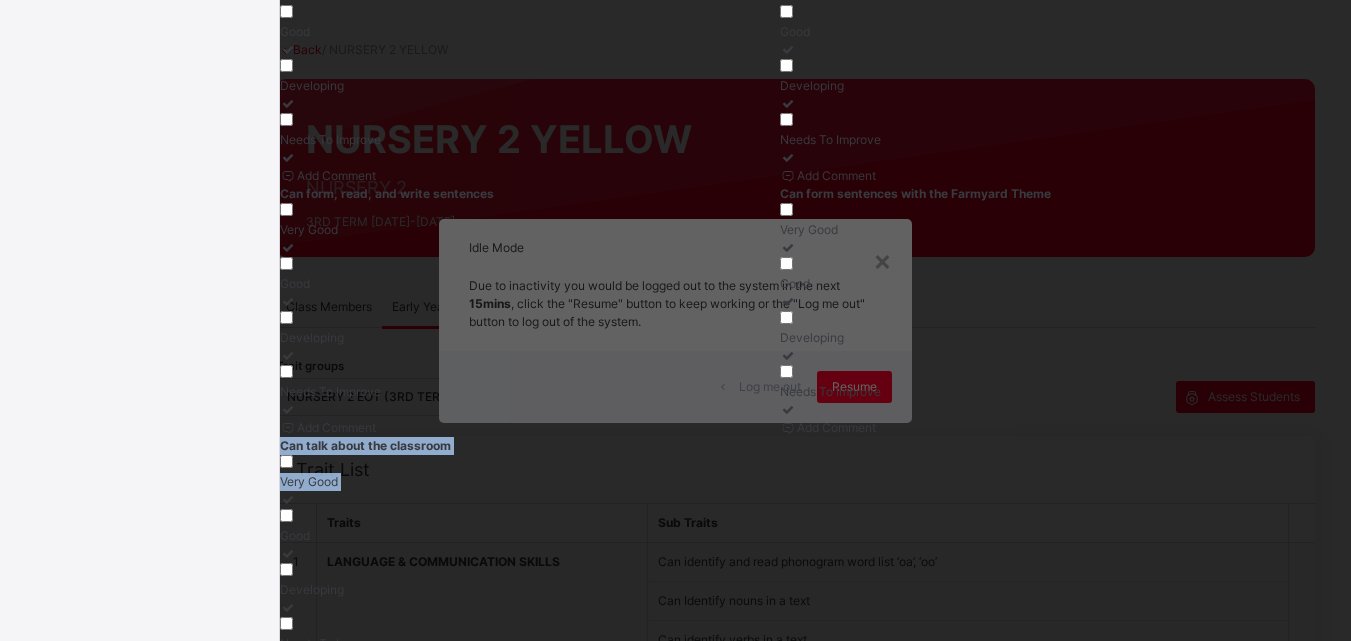 drag, startPoint x: 459, startPoint y: 585, endPoint x: 375, endPoint y: 505, distance: 116 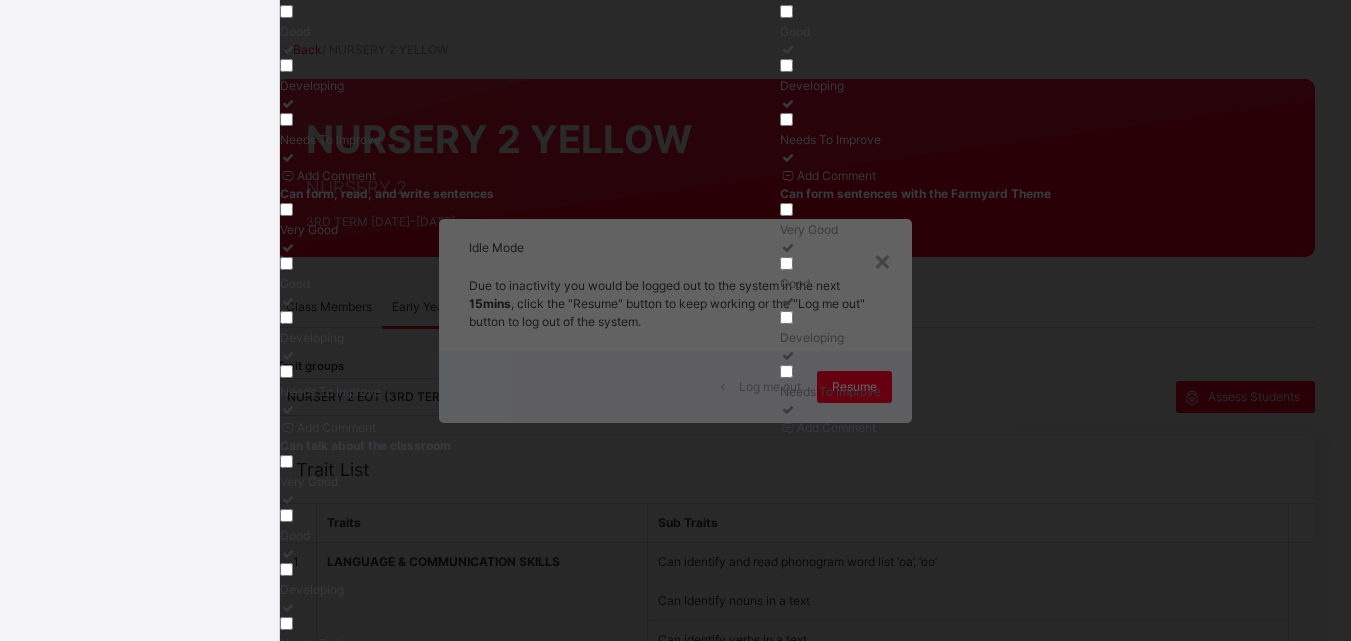 drag, startPoint x: 1237, startPoint y: 496, endPoint x: 1240, endPoint y: 481, distance: 15.297058 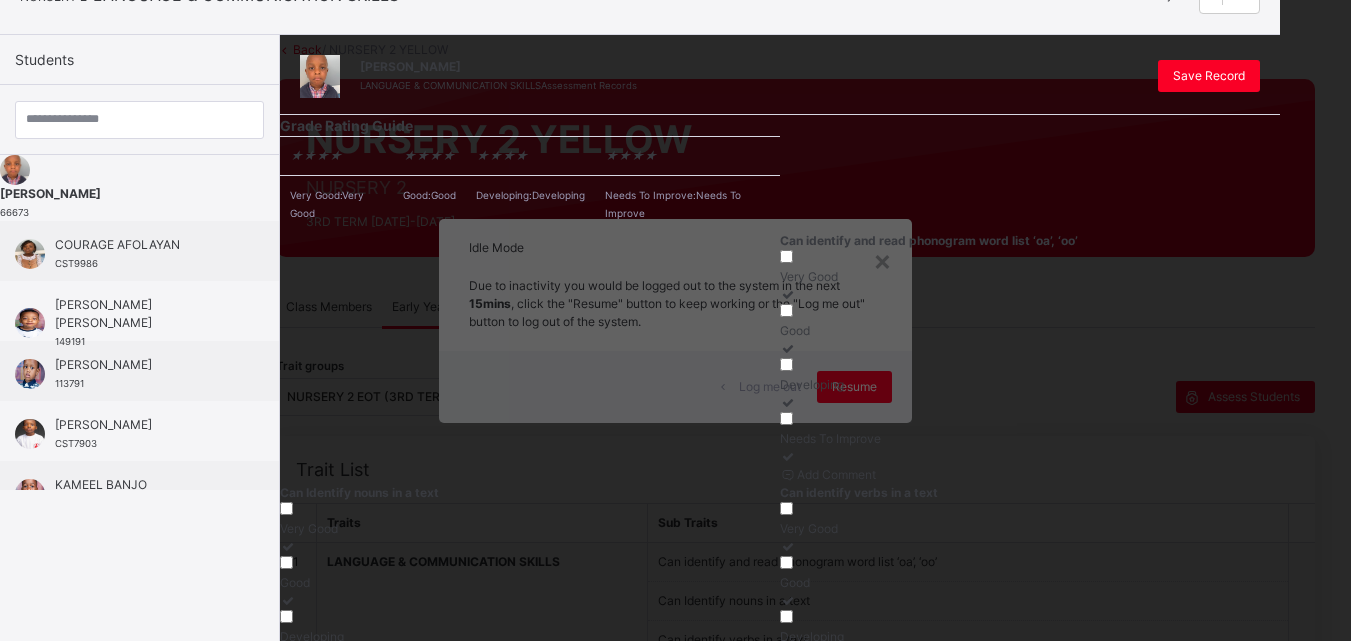 scroll, scrollTop: 156, scrollLeft: 0, axis: vertical 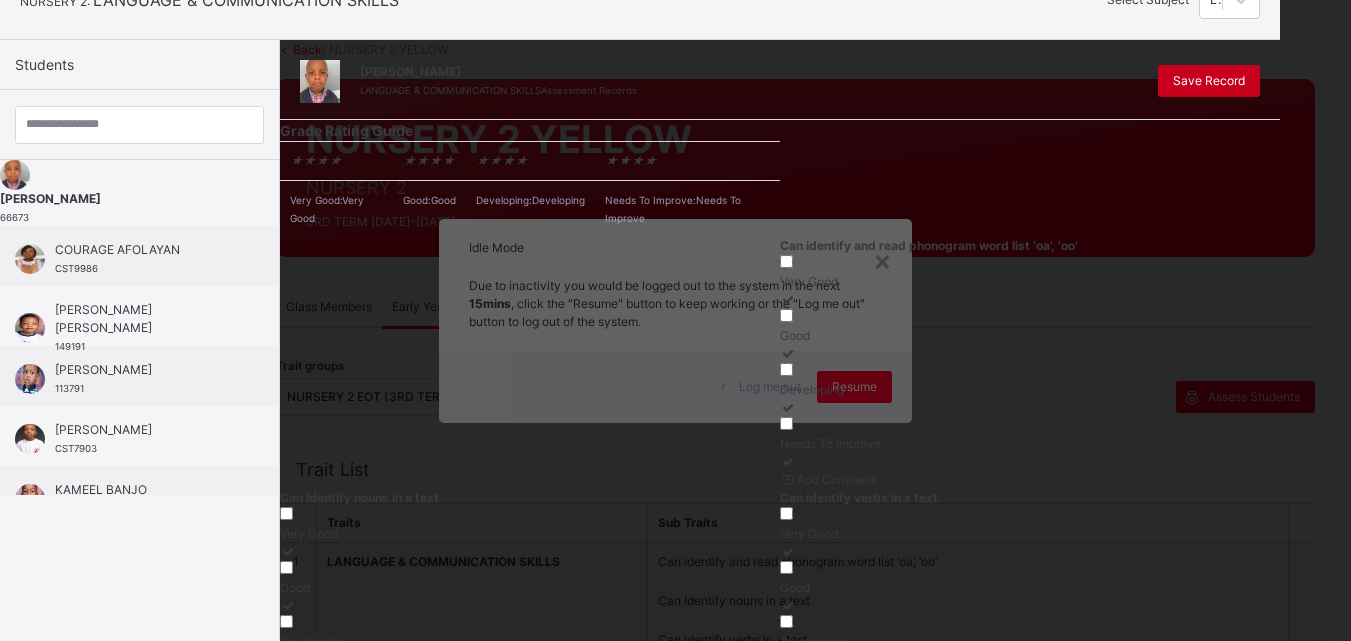 click on "Save Record" at bounding box center (1209, 81) 